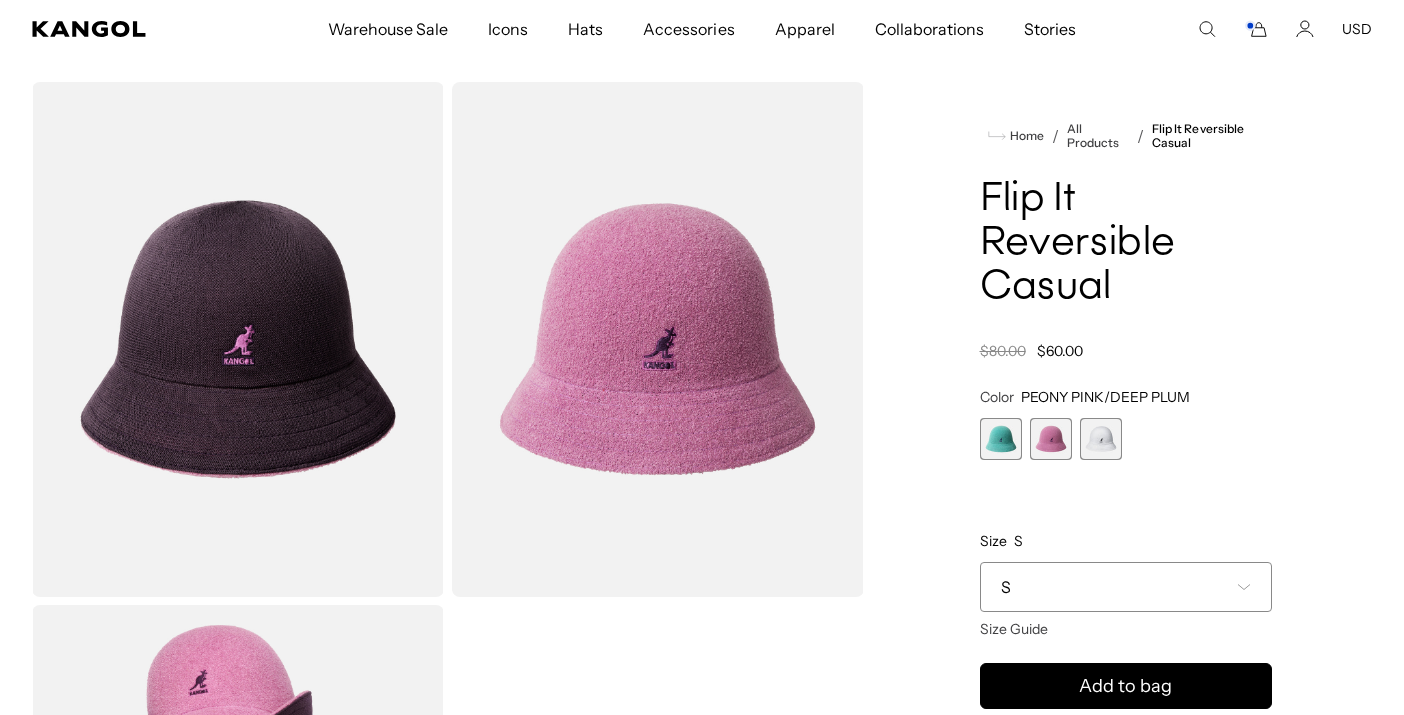 scroll, scrollTop: 48, scrollLeft: 0, axis: vertical 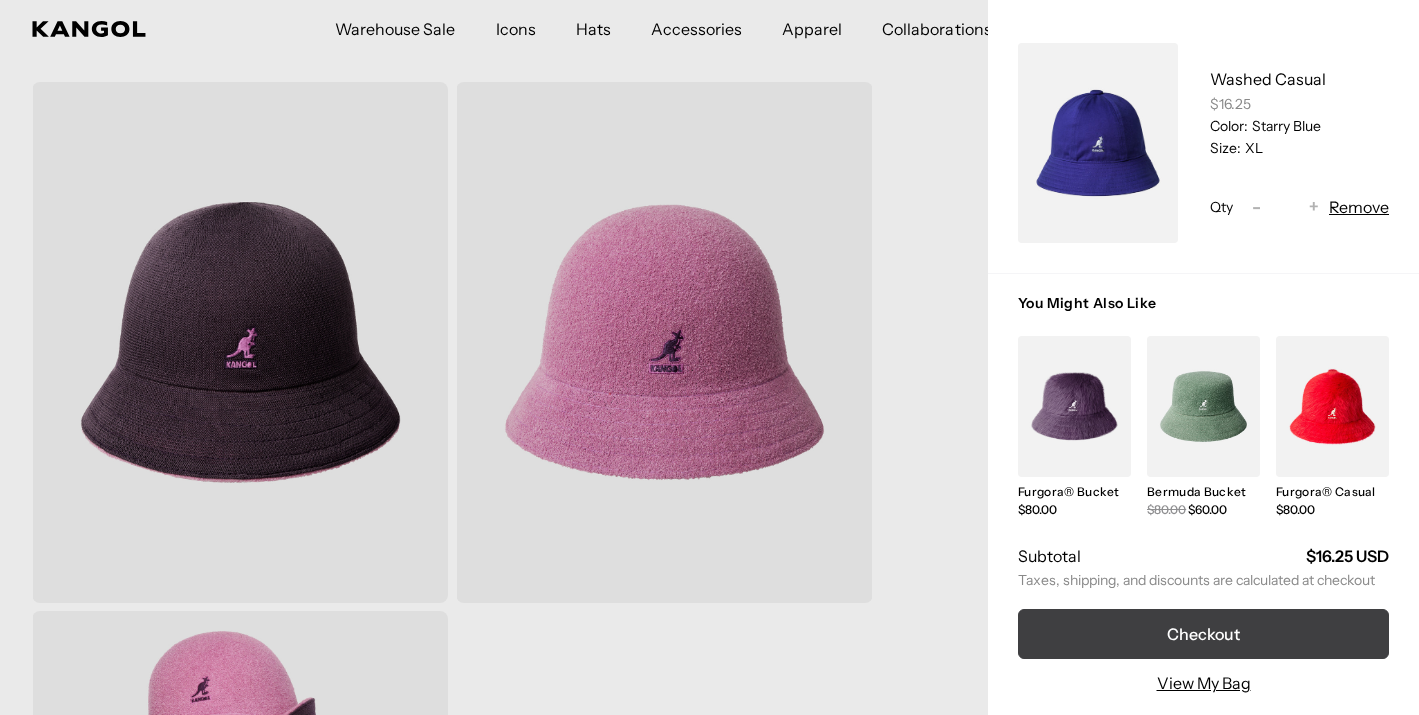 click on "Checkout" at bounding box center (1203, 634) 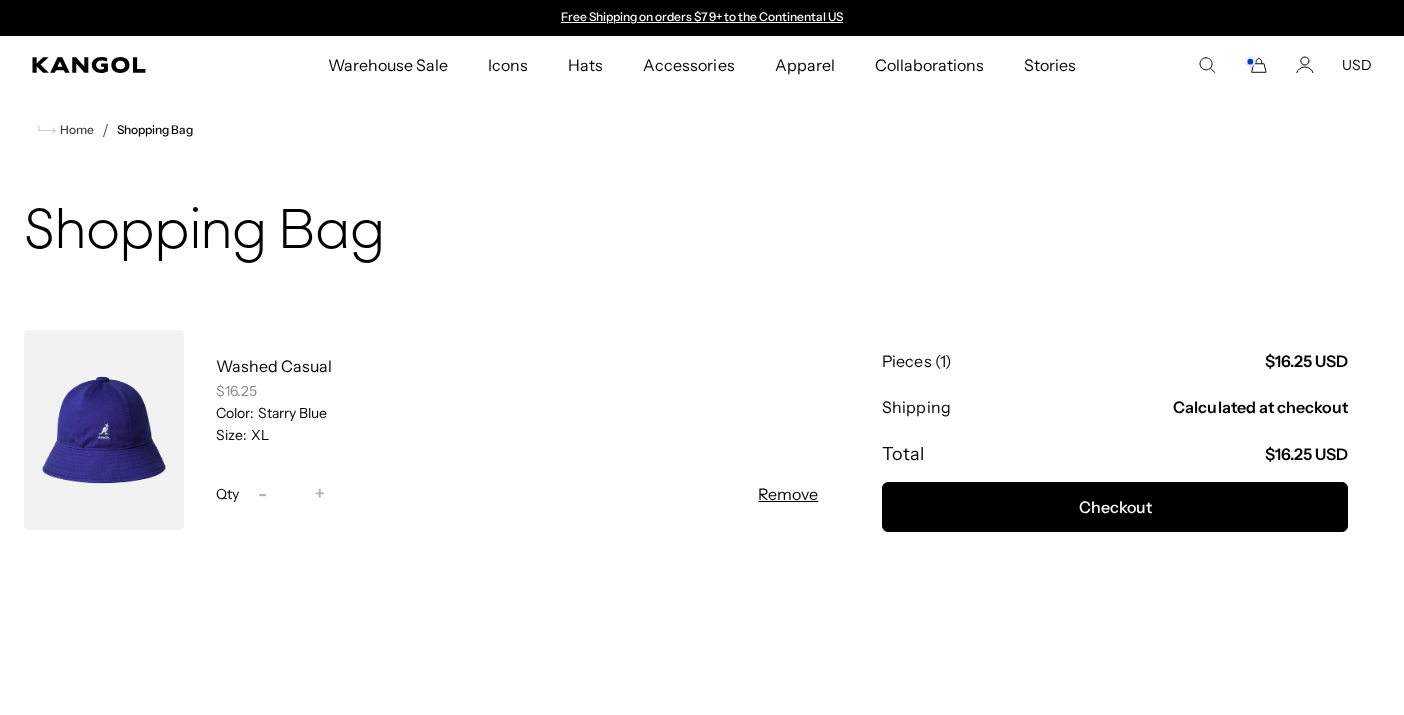 scroll, scrollTop: 0, scrollLeft: 0, axis: both 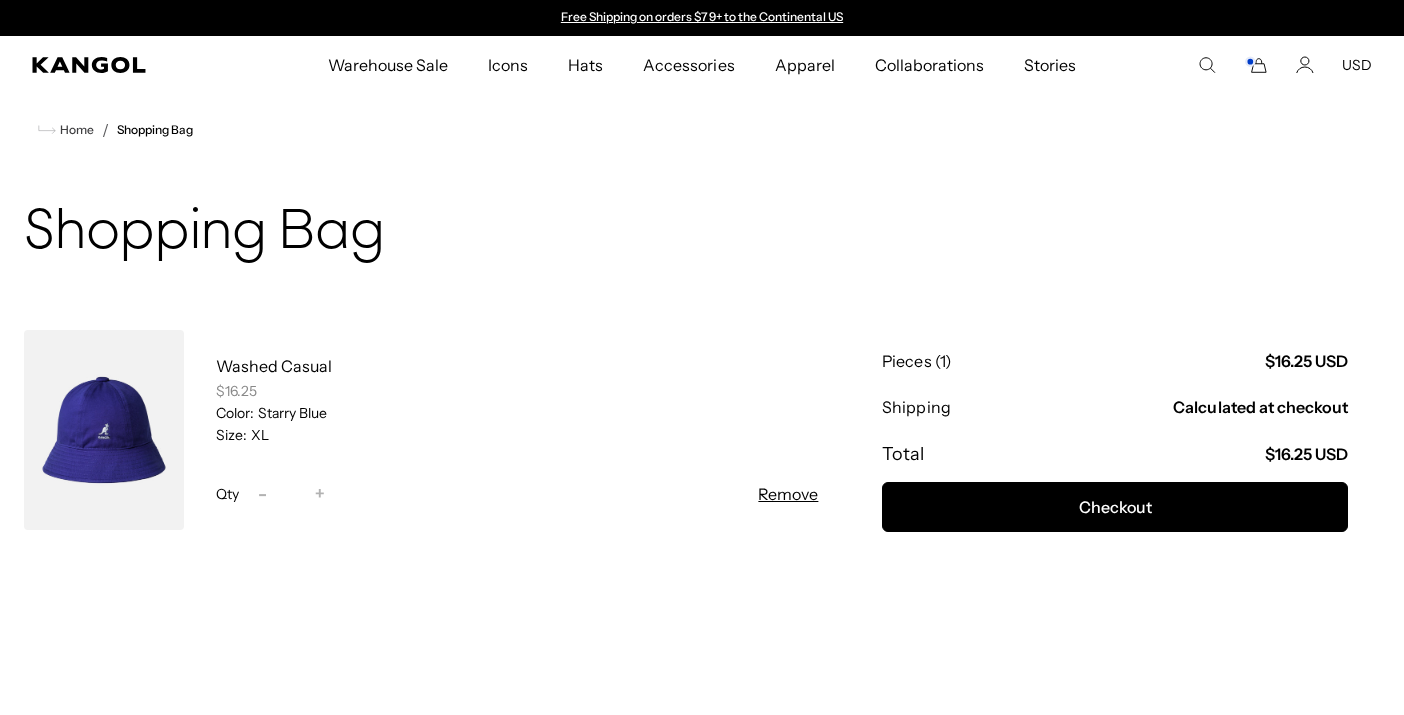 click on "Warehouse Sale
Warehouse Sale
Limited Time: Select Spring Styles on Sale
Sale Hats
Sale Accessories
Icons
Icons" at bounding box center (702, 65) 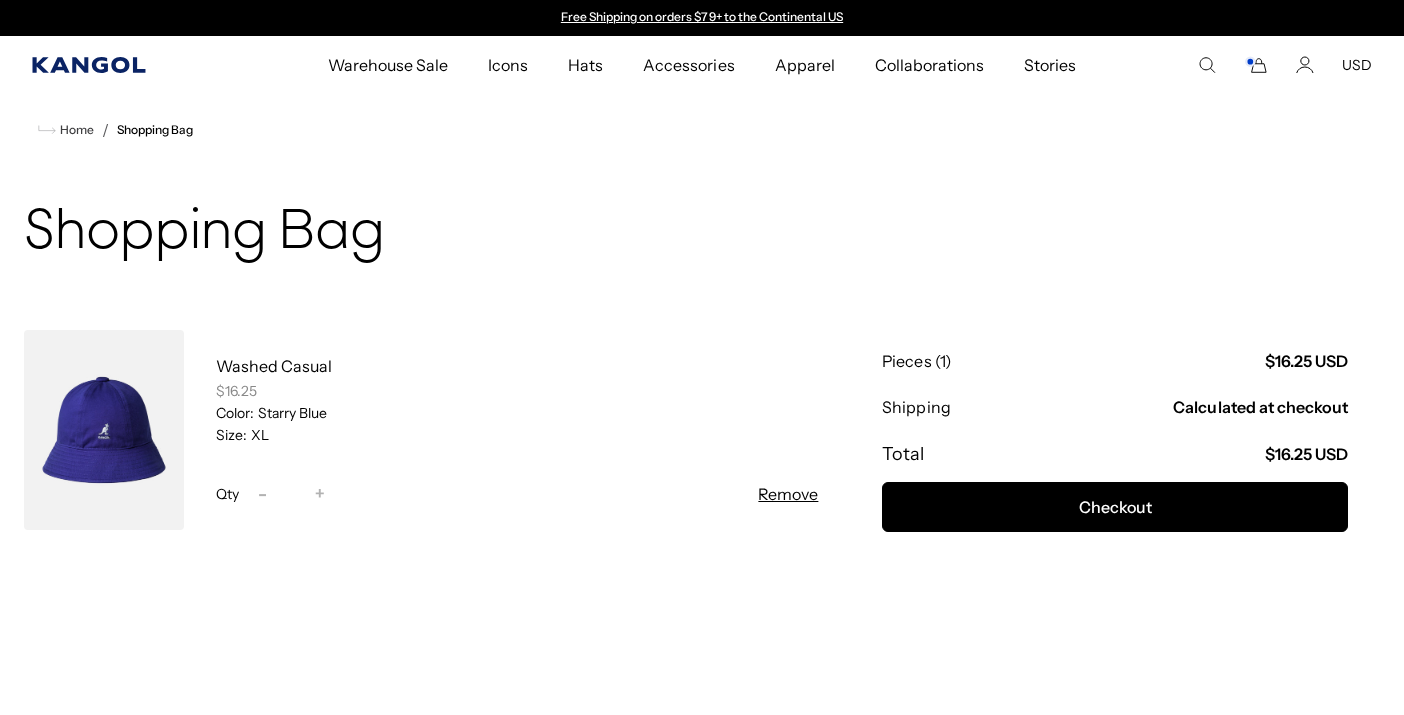 click 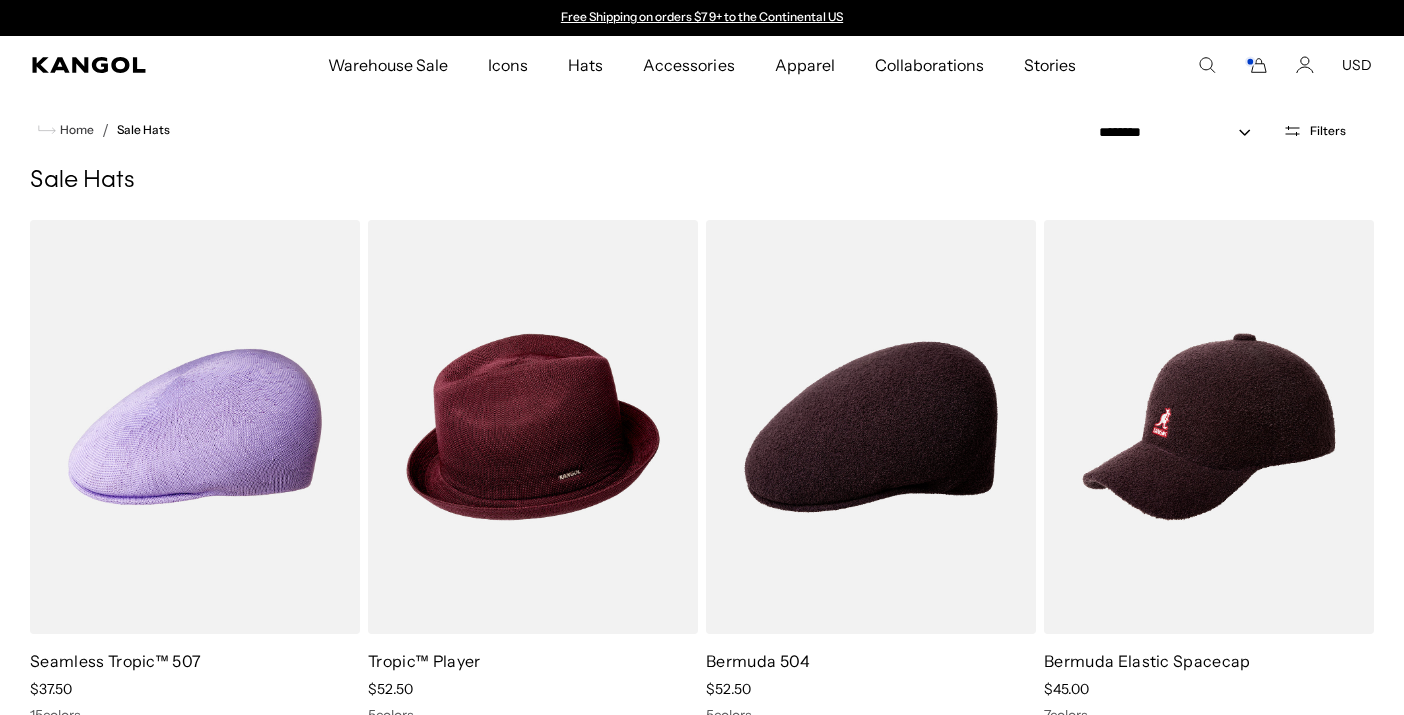 scroll, scrollTop: 0, scrollLeft: 0, axis: both 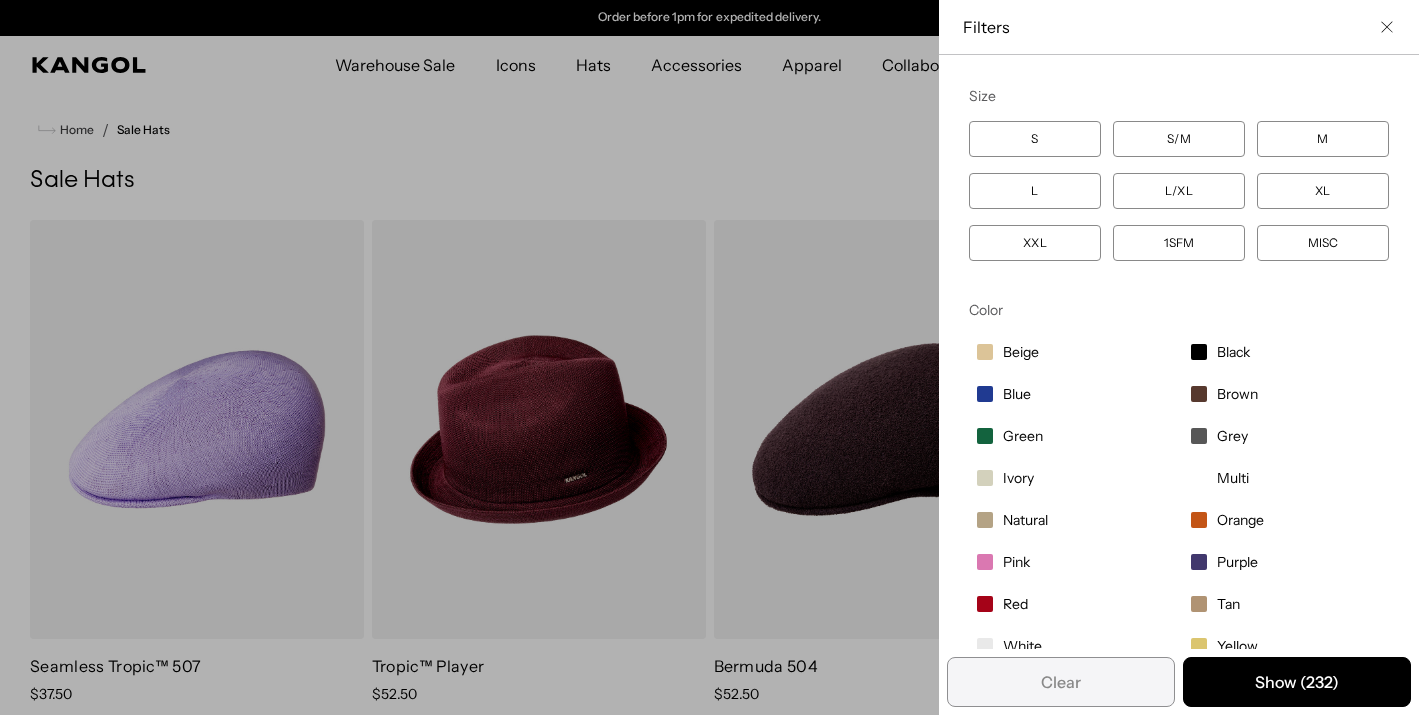 click at bounding box center [709, 357] 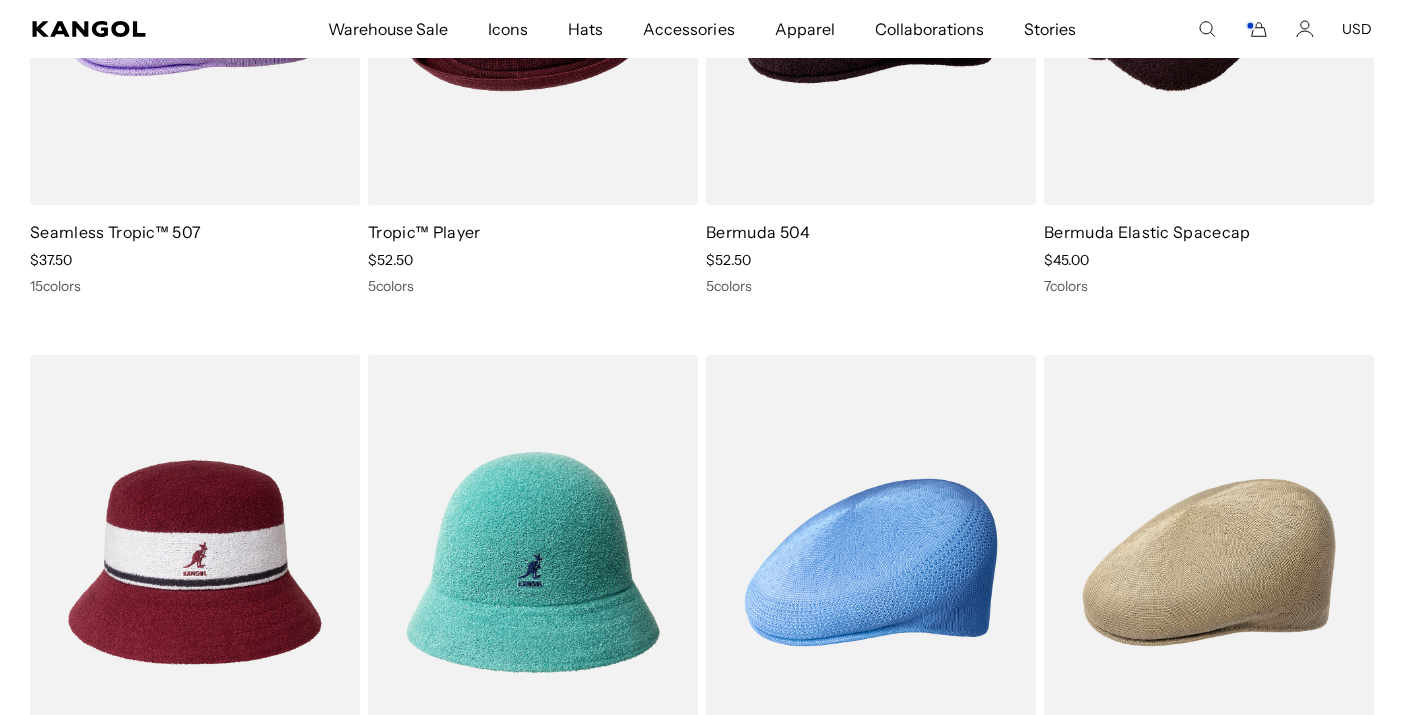 scroll, scrollTop: 1113, scrollLeft: 0, axis: vertical 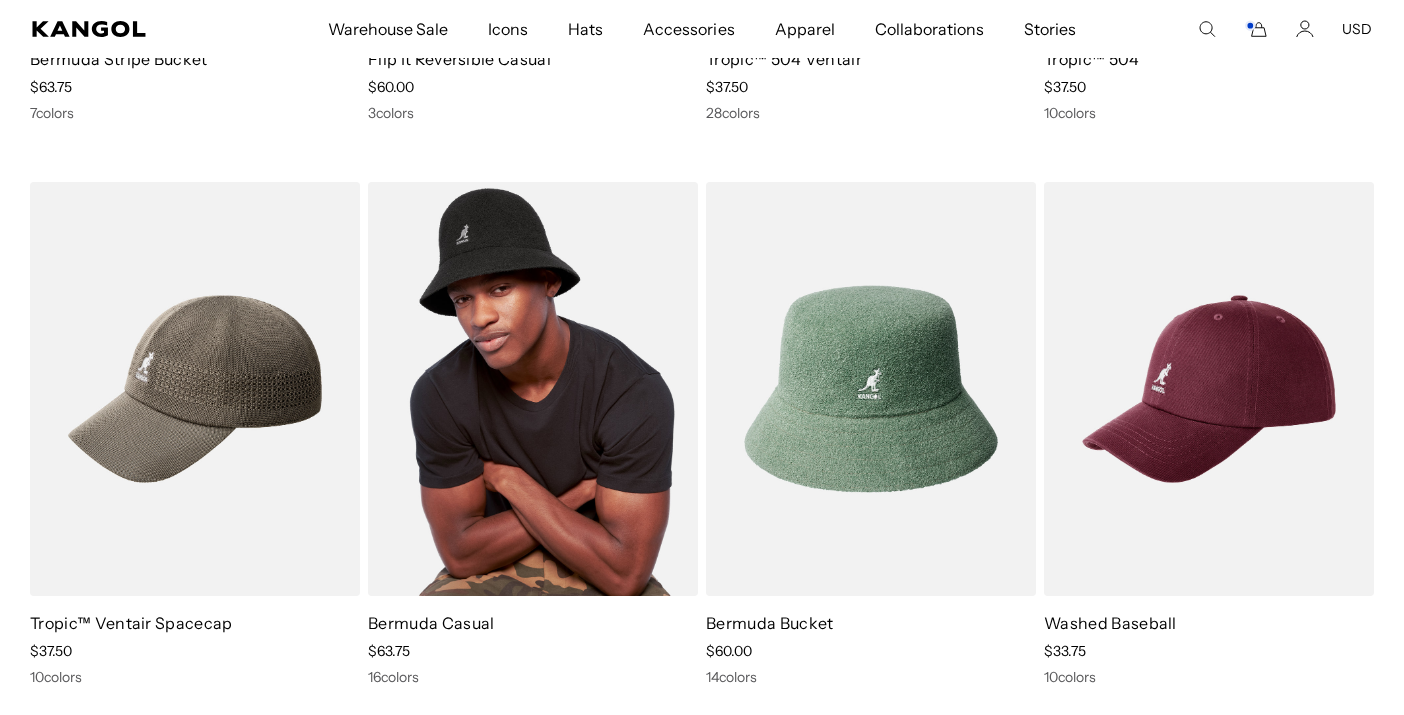 click at bounding box center [533, 389] 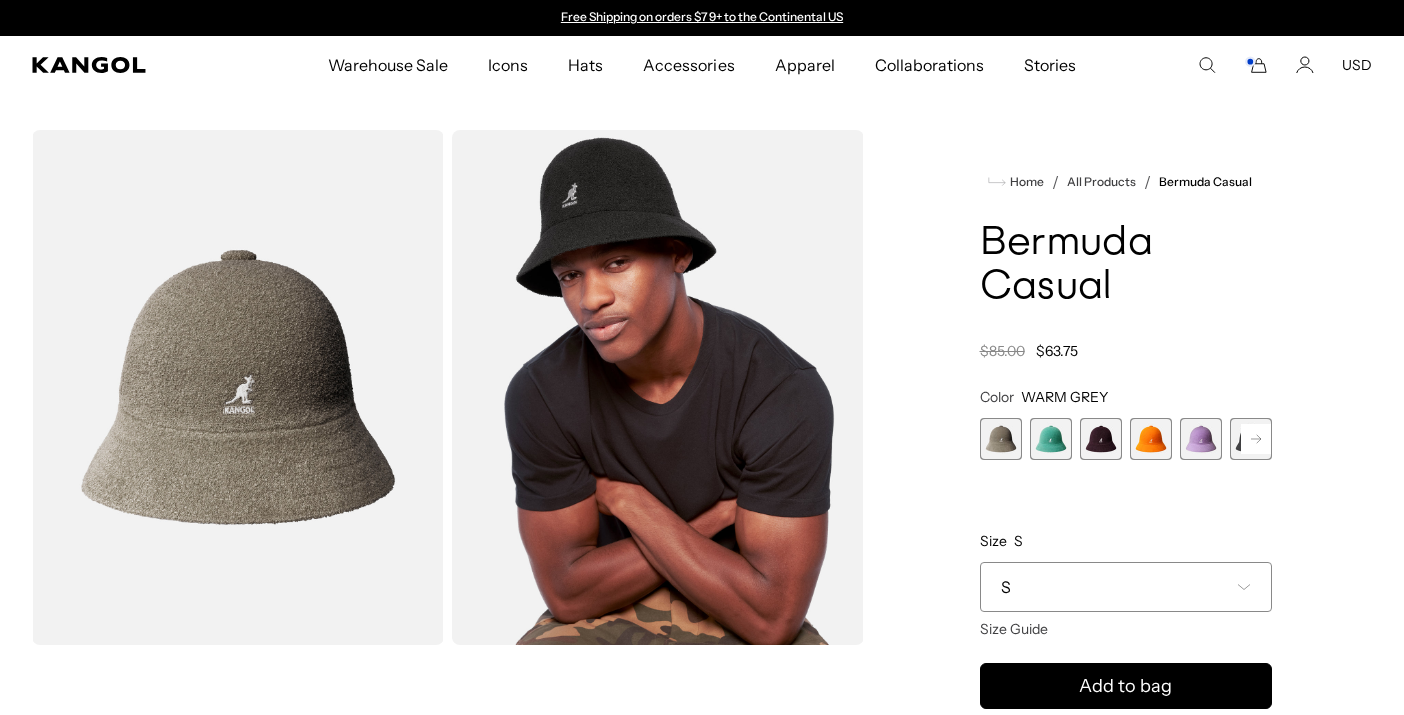 scroll, scrollTop: 17, scrollLeft: 0, axis: vertical 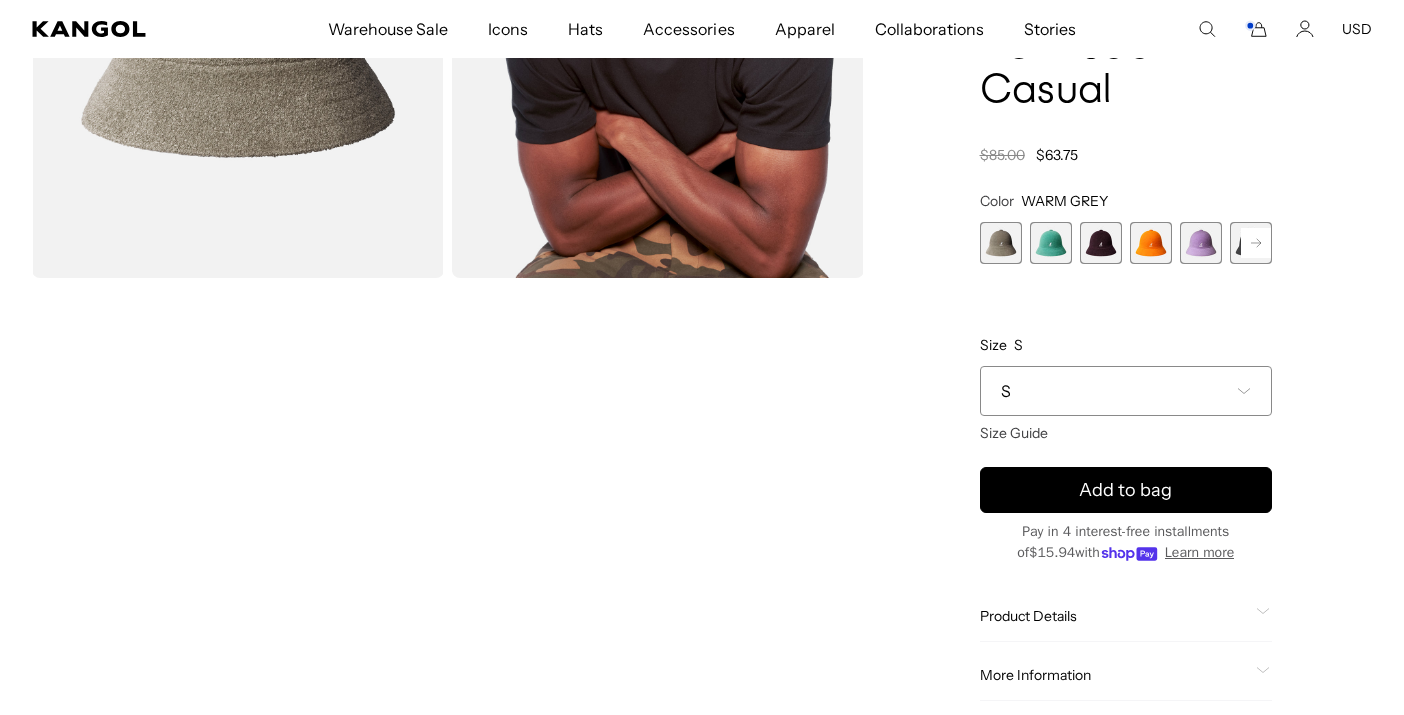 click 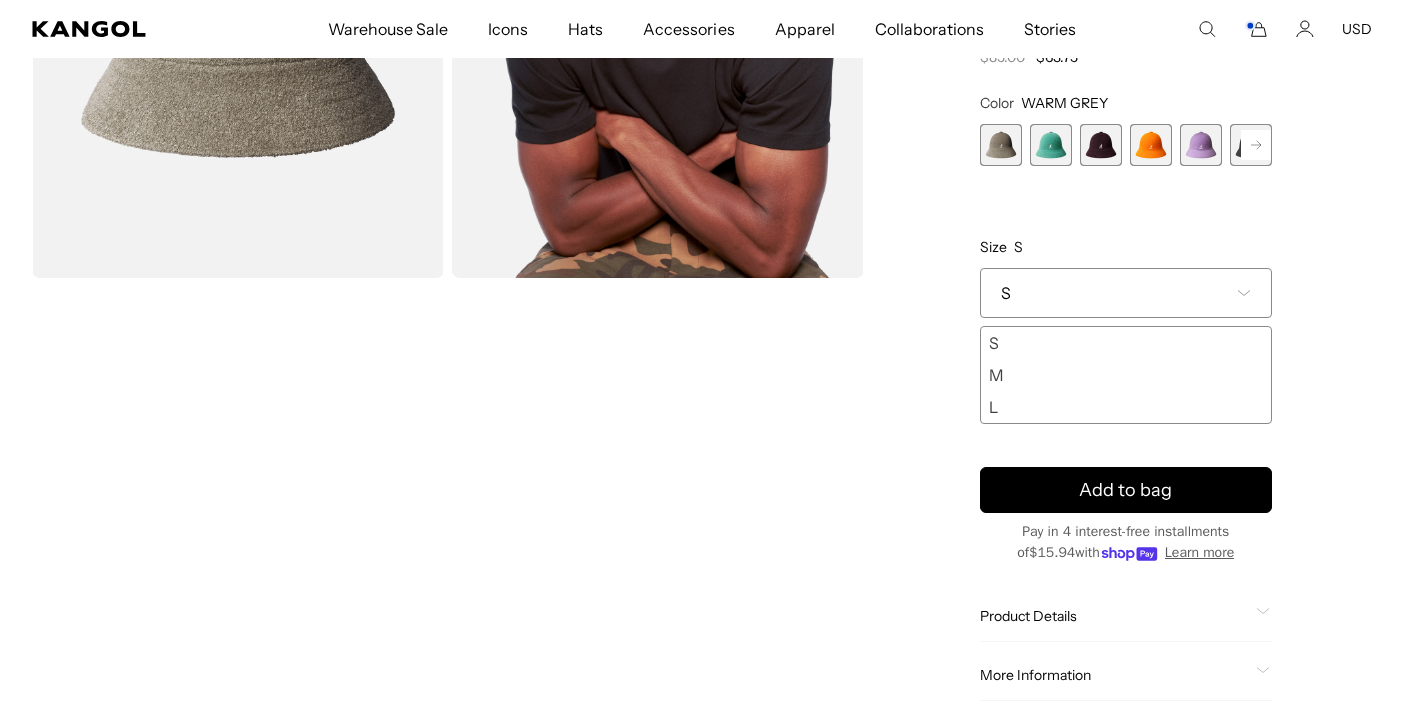 click on "L" at bounding box center (1126, 407) 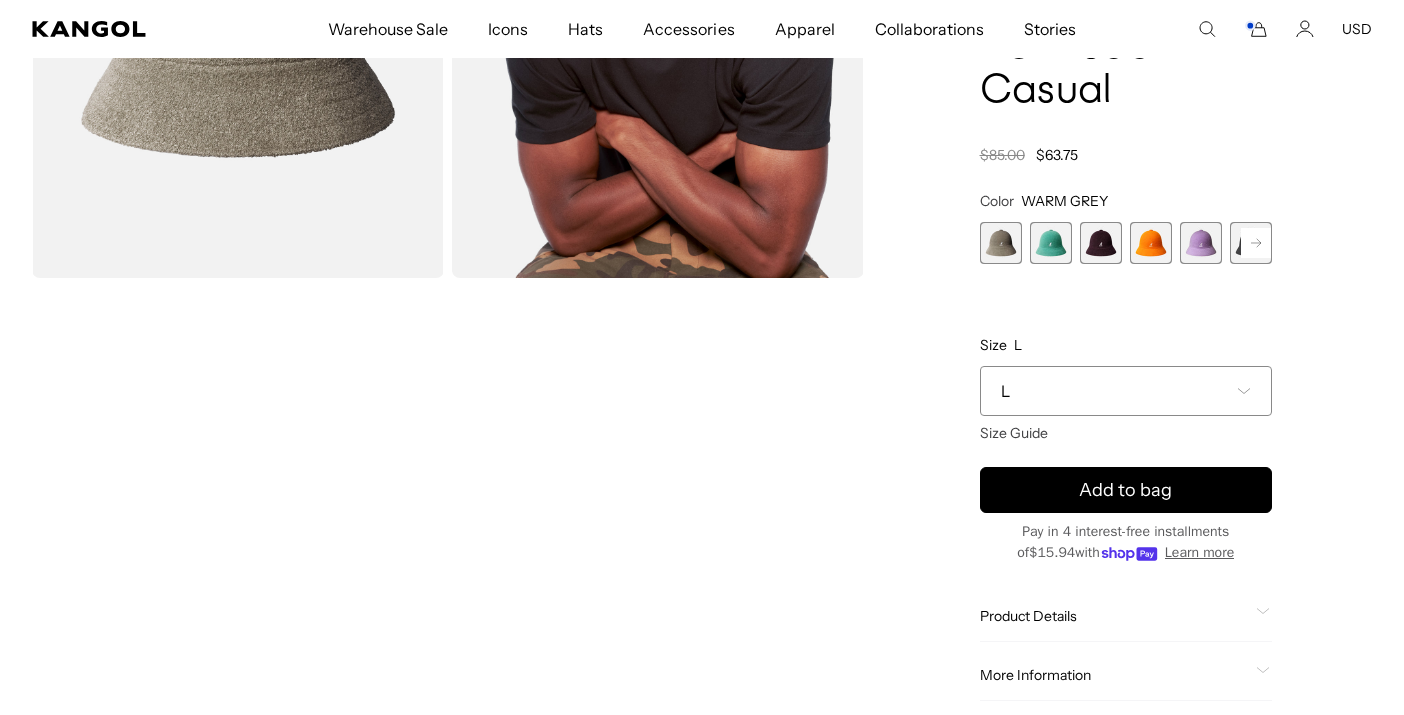 scroll, scrollTop: 0, scrollLeft: 0, axis: both 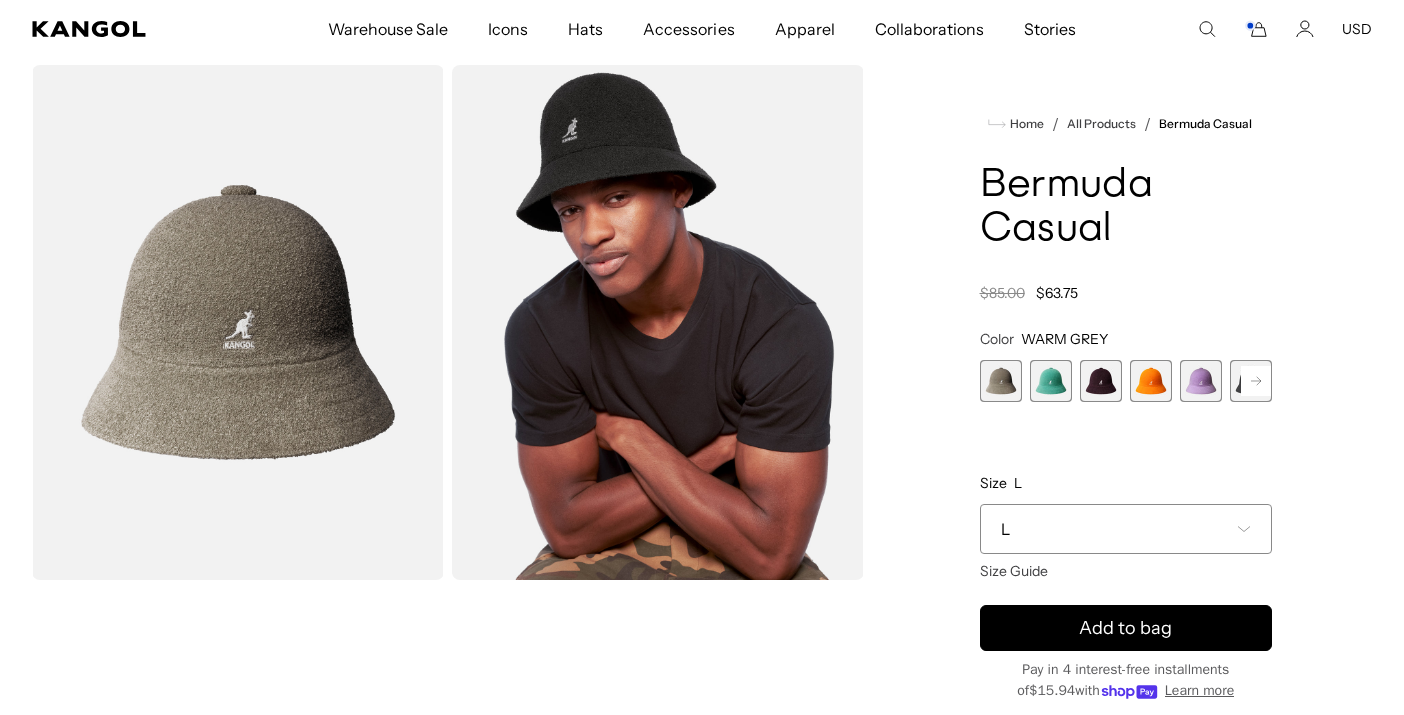 click 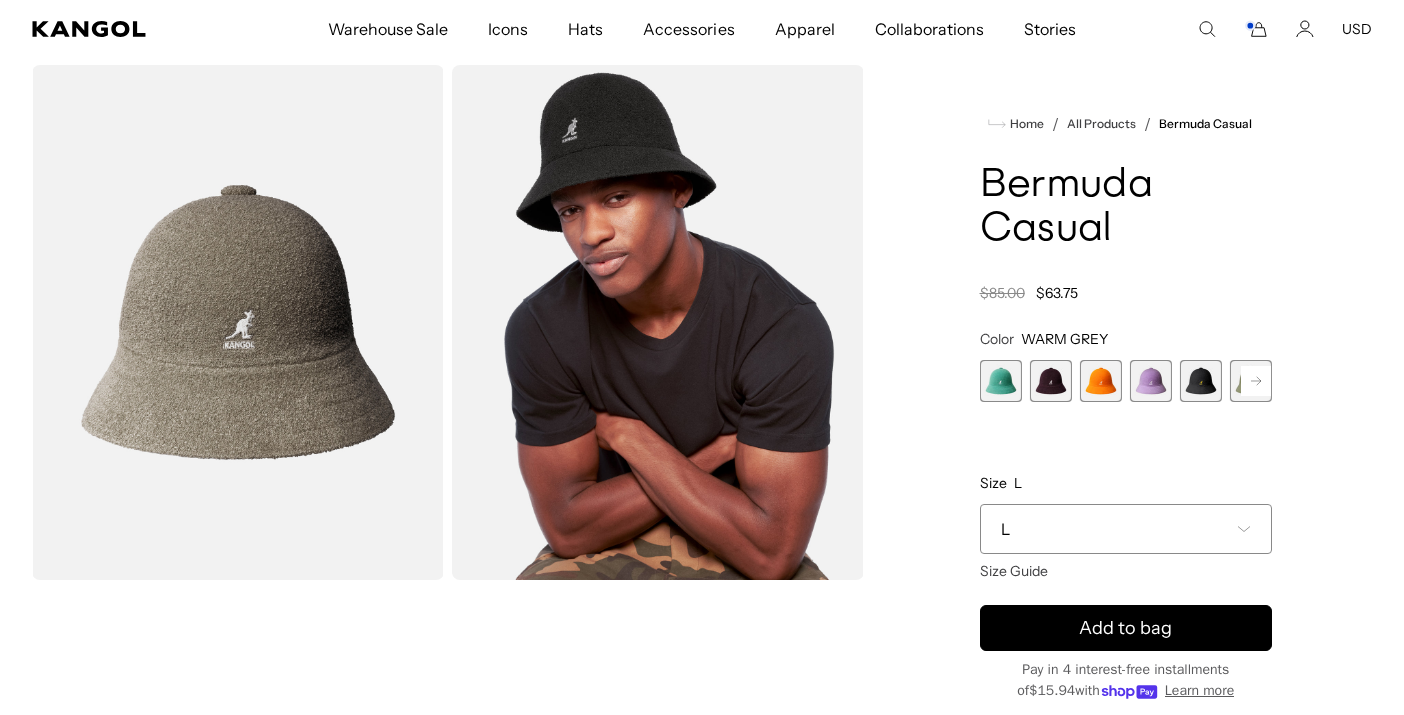 scroll, scrollTop: 0, scrollLeft: 412, axis: horizontal 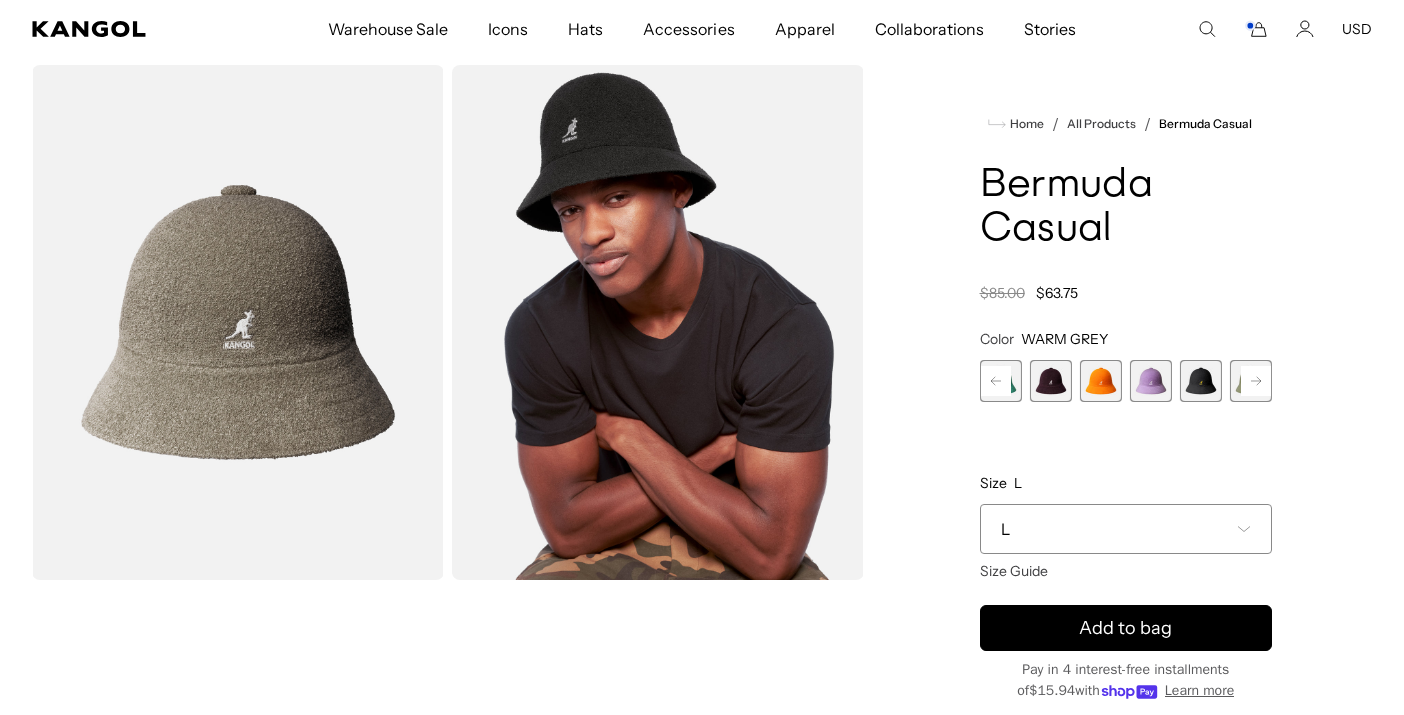 click 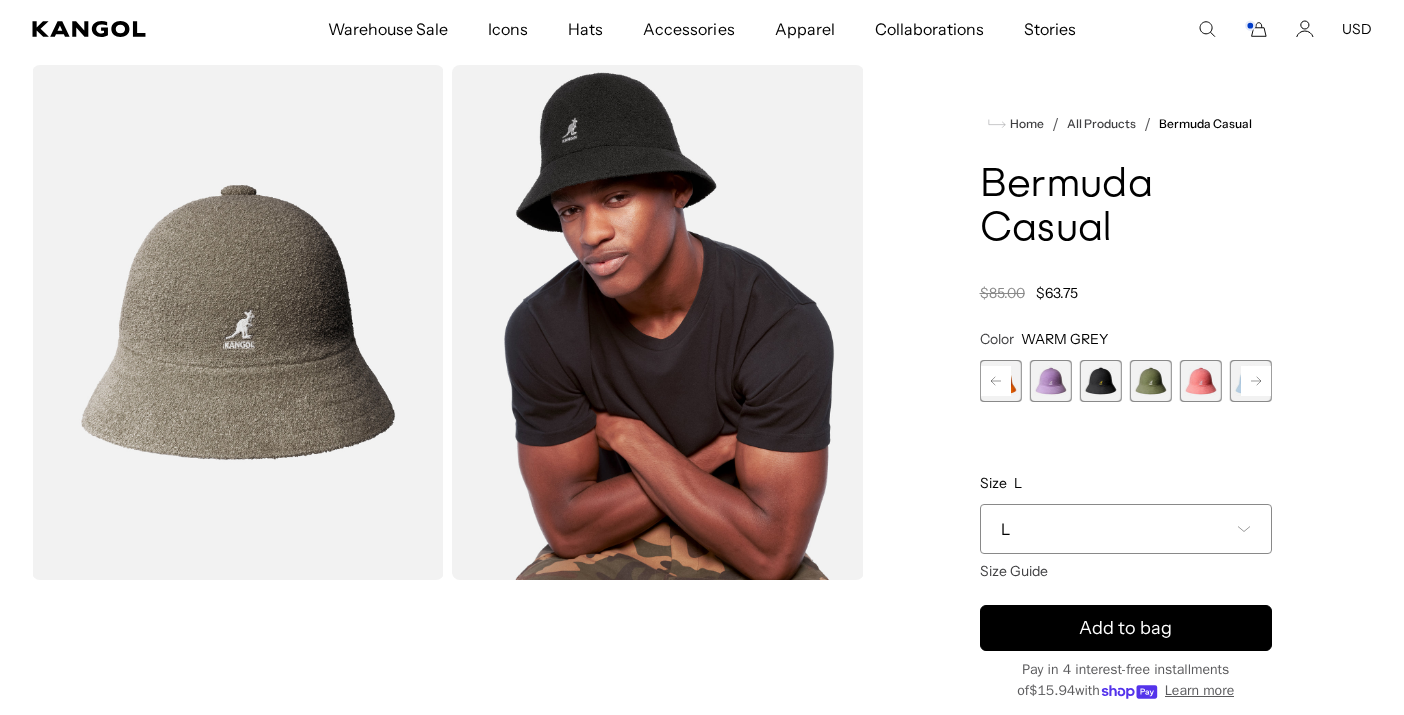 click 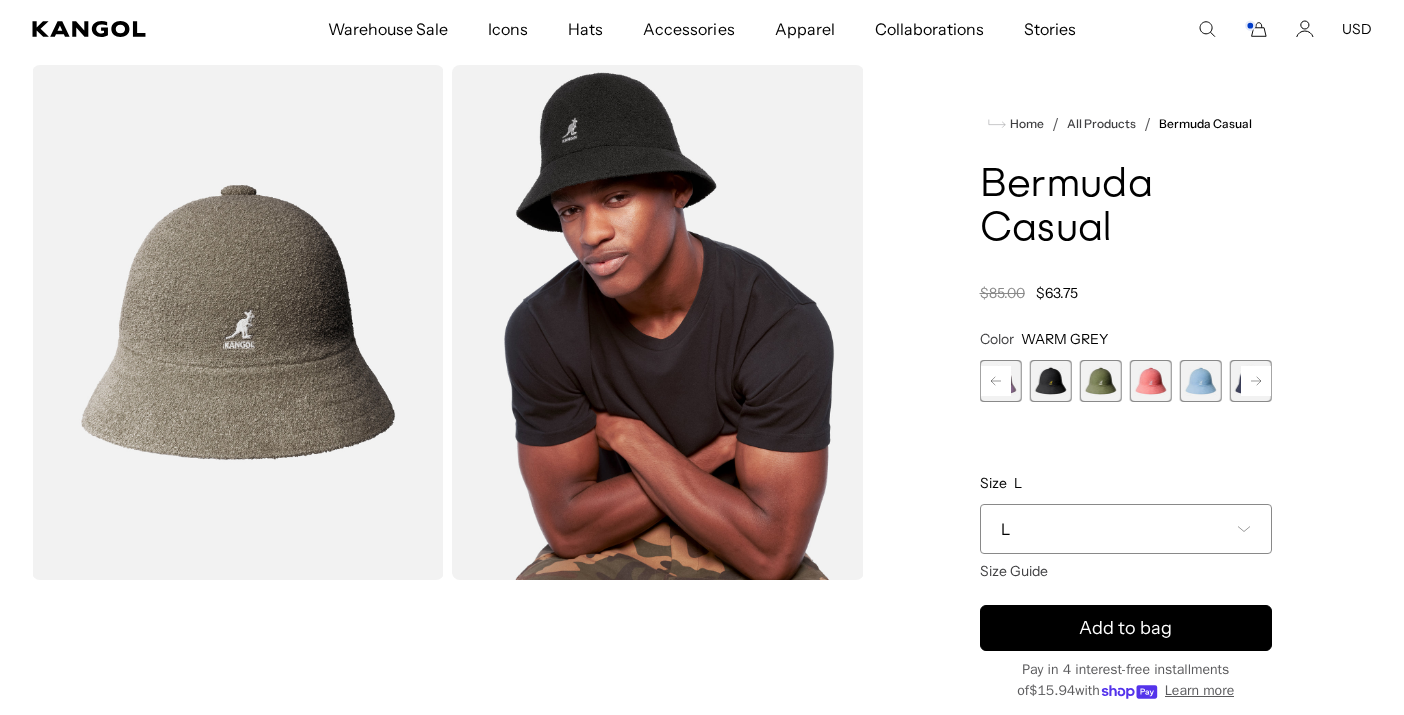 click 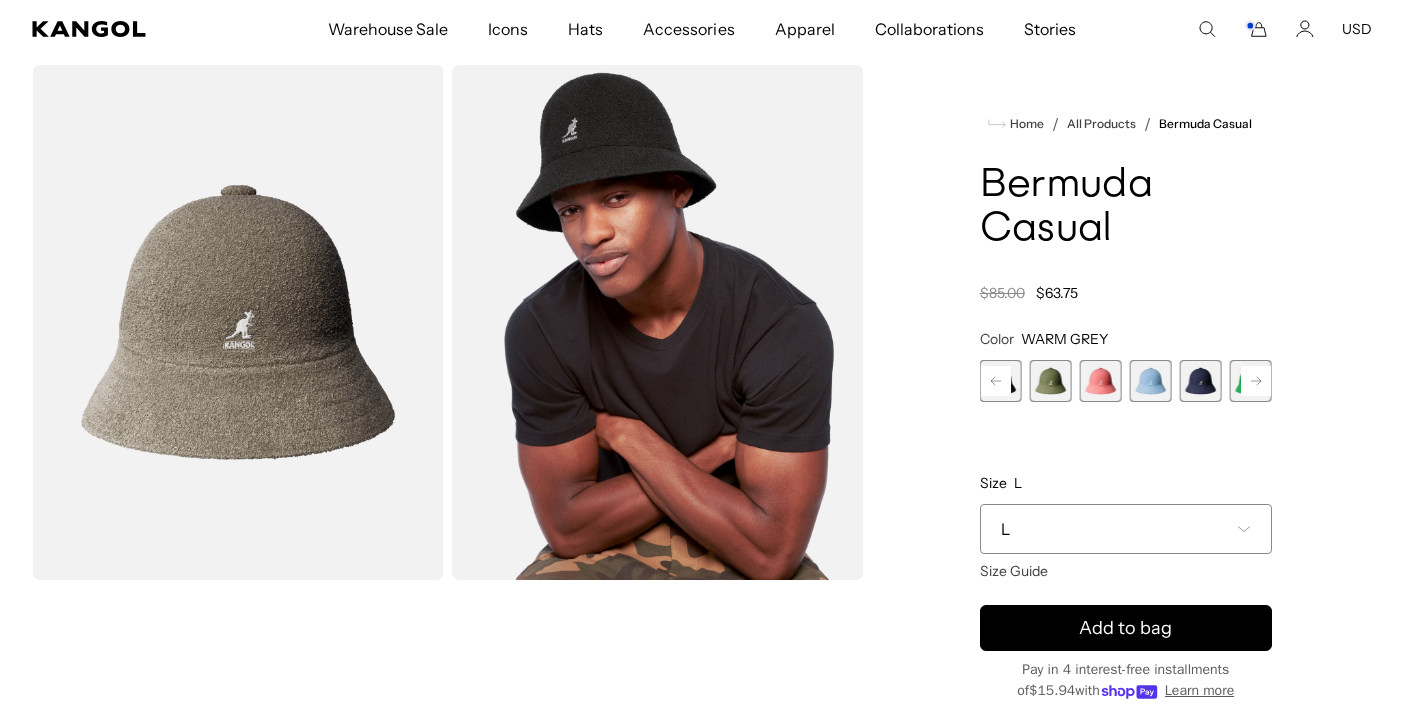 click 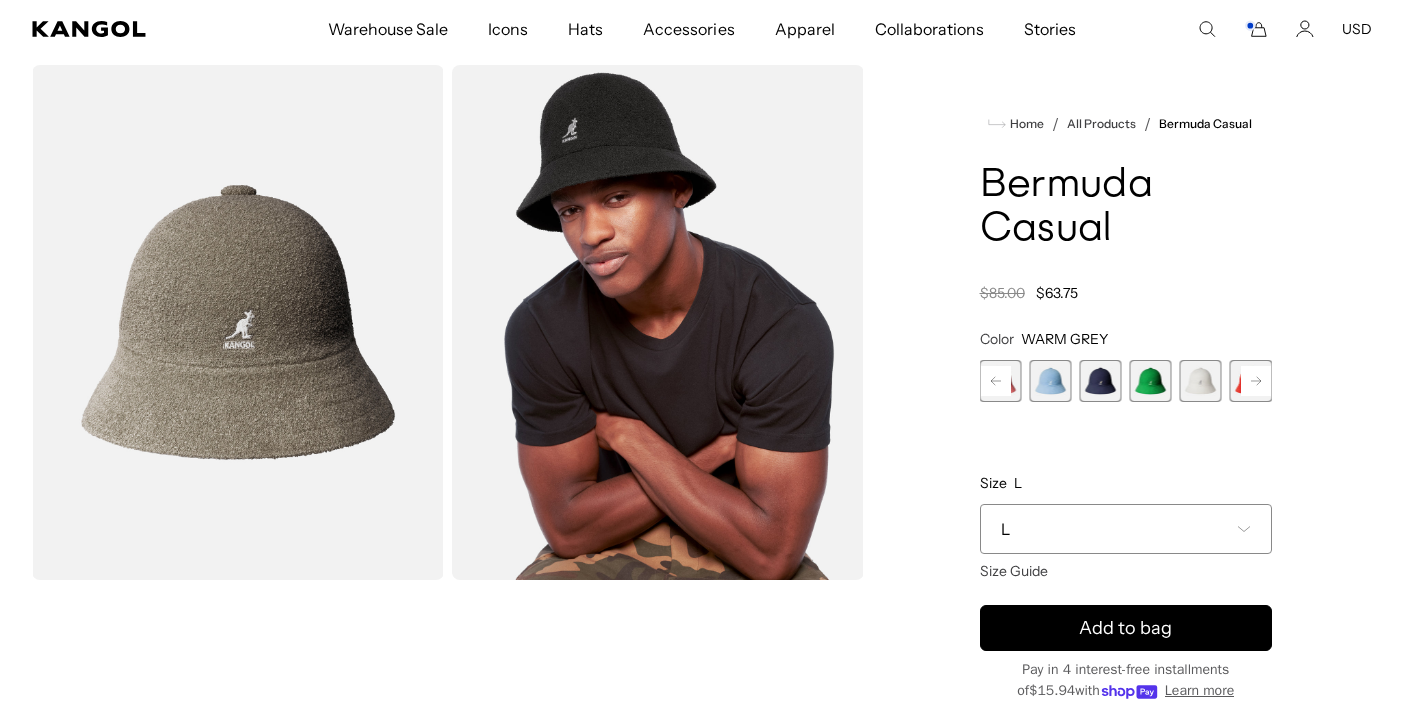 click 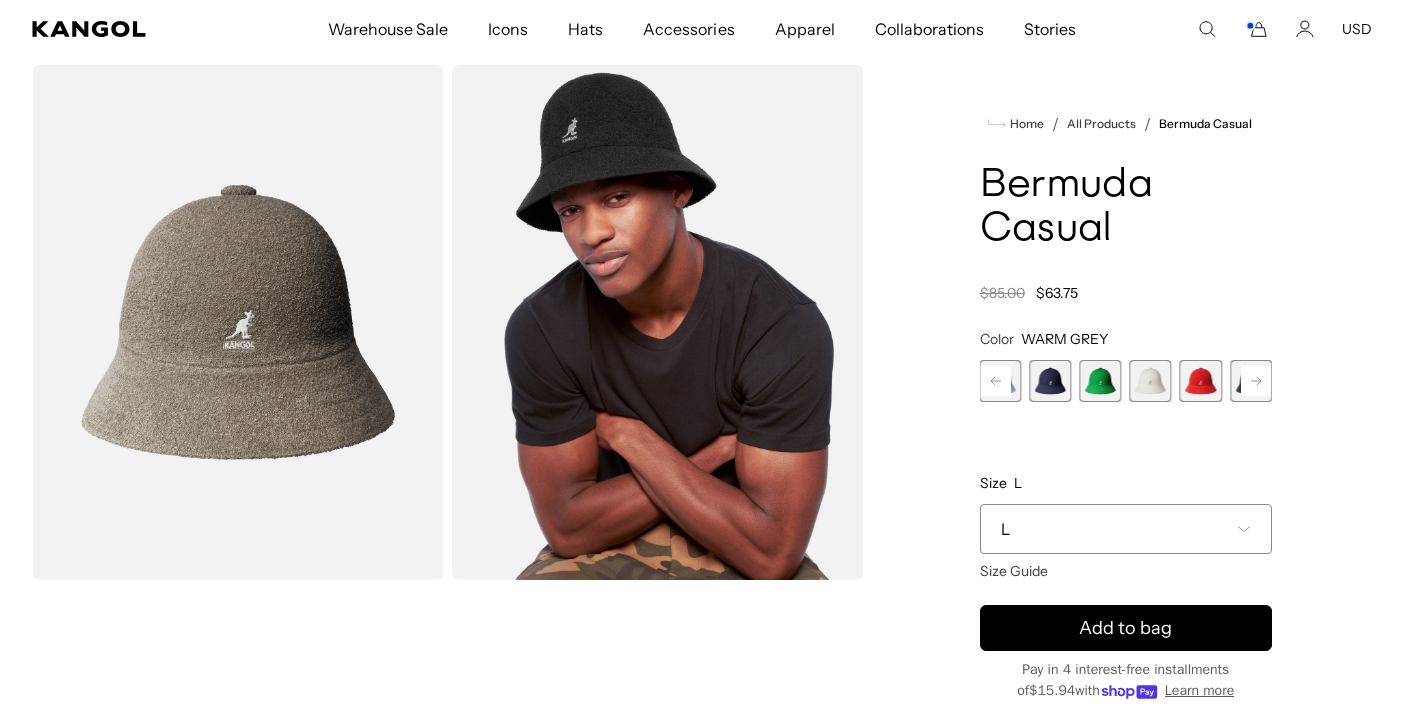 click 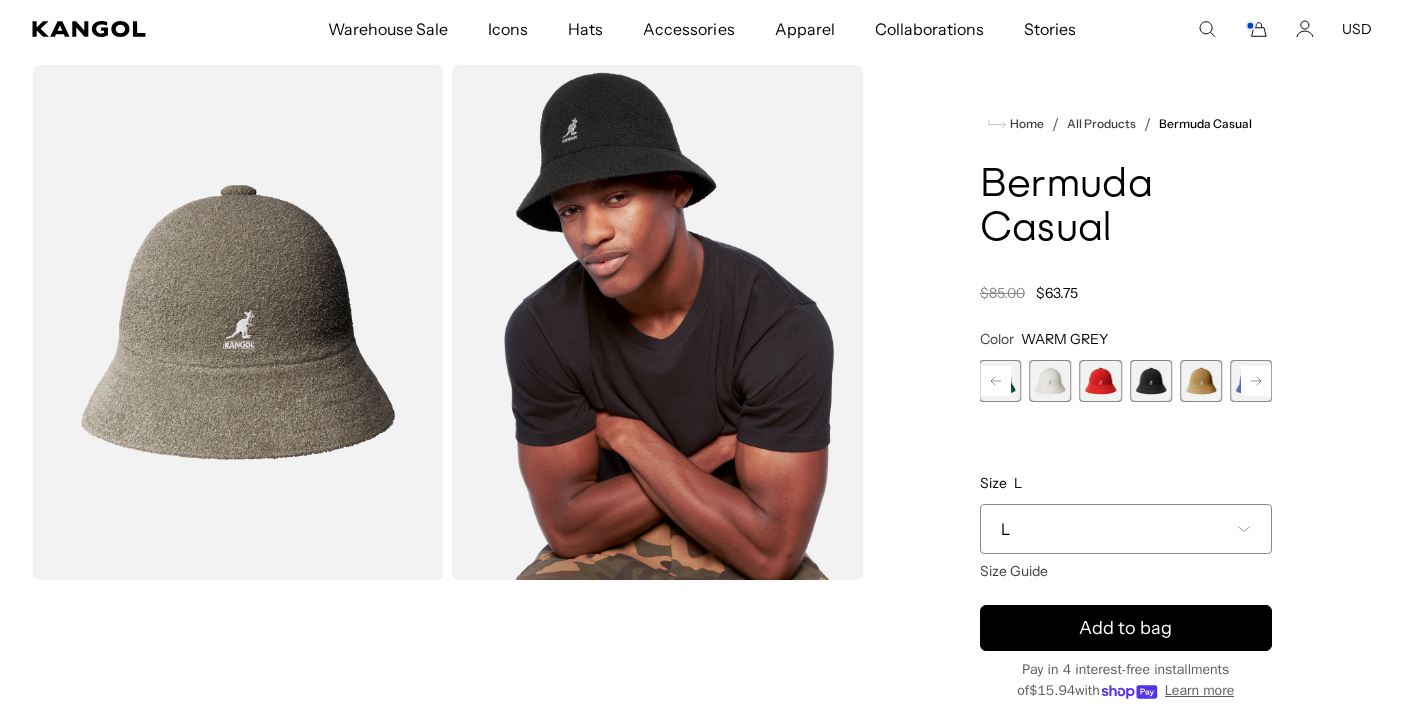 click 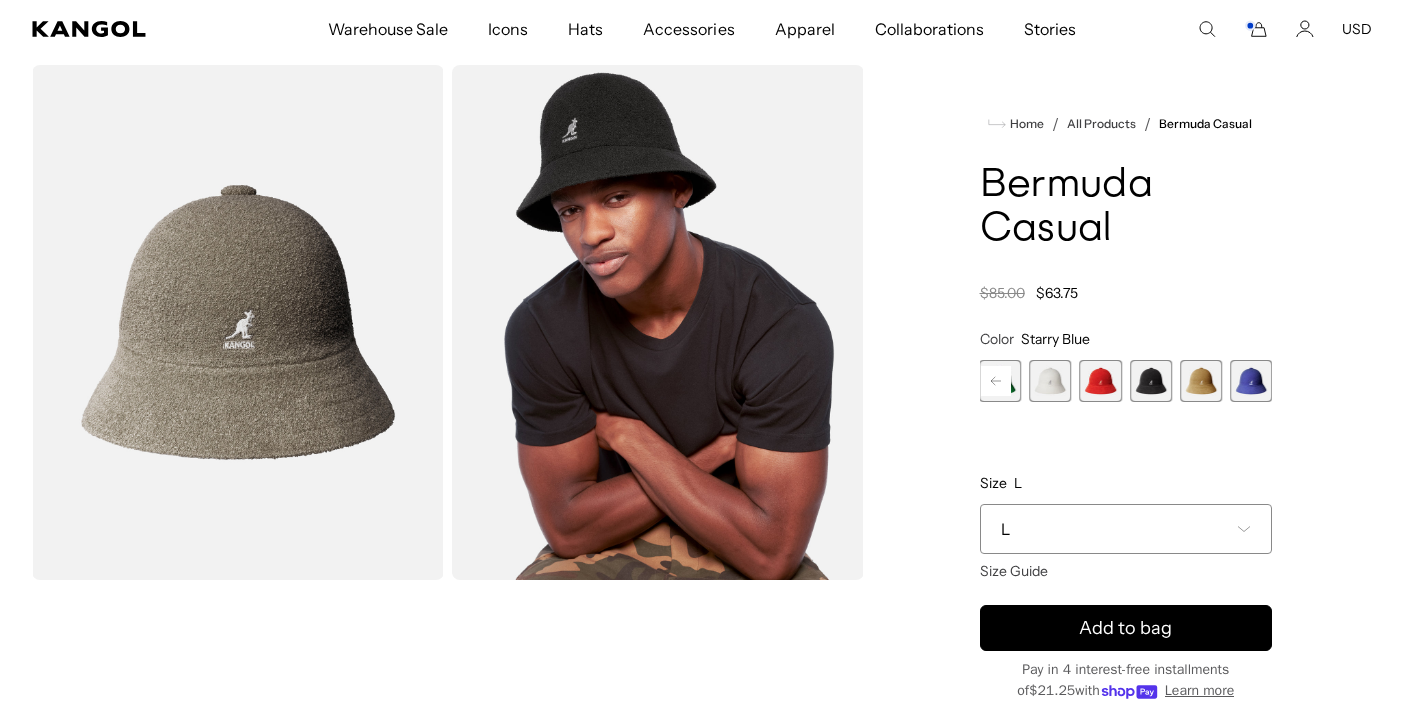 click at bounding box center [1251, 381] 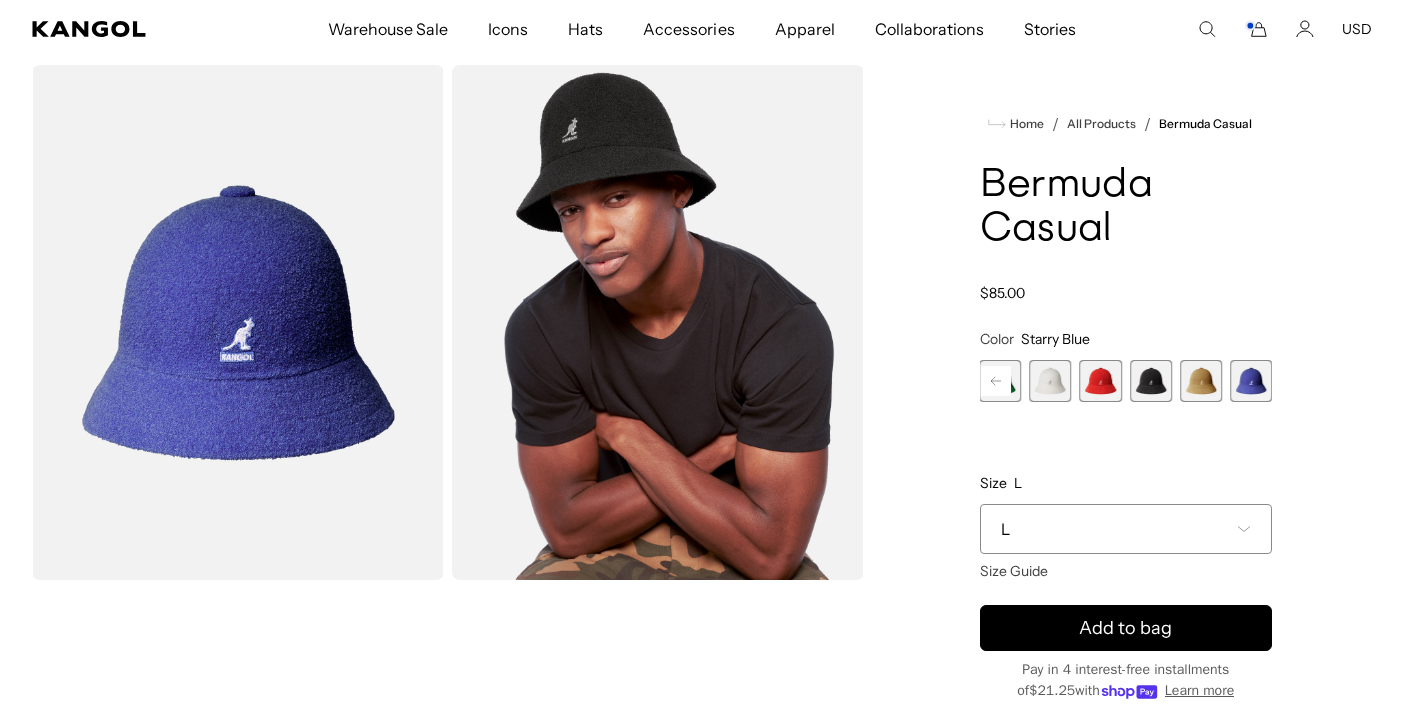 click 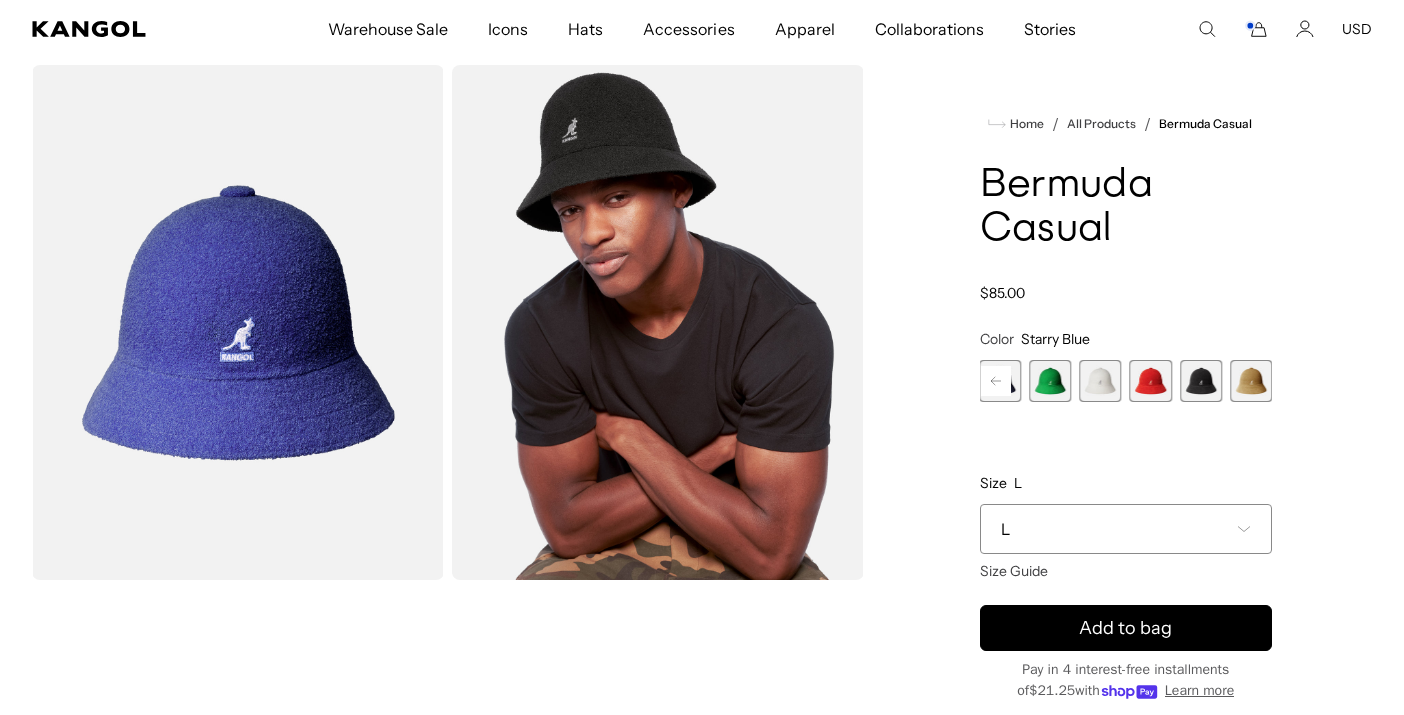 click 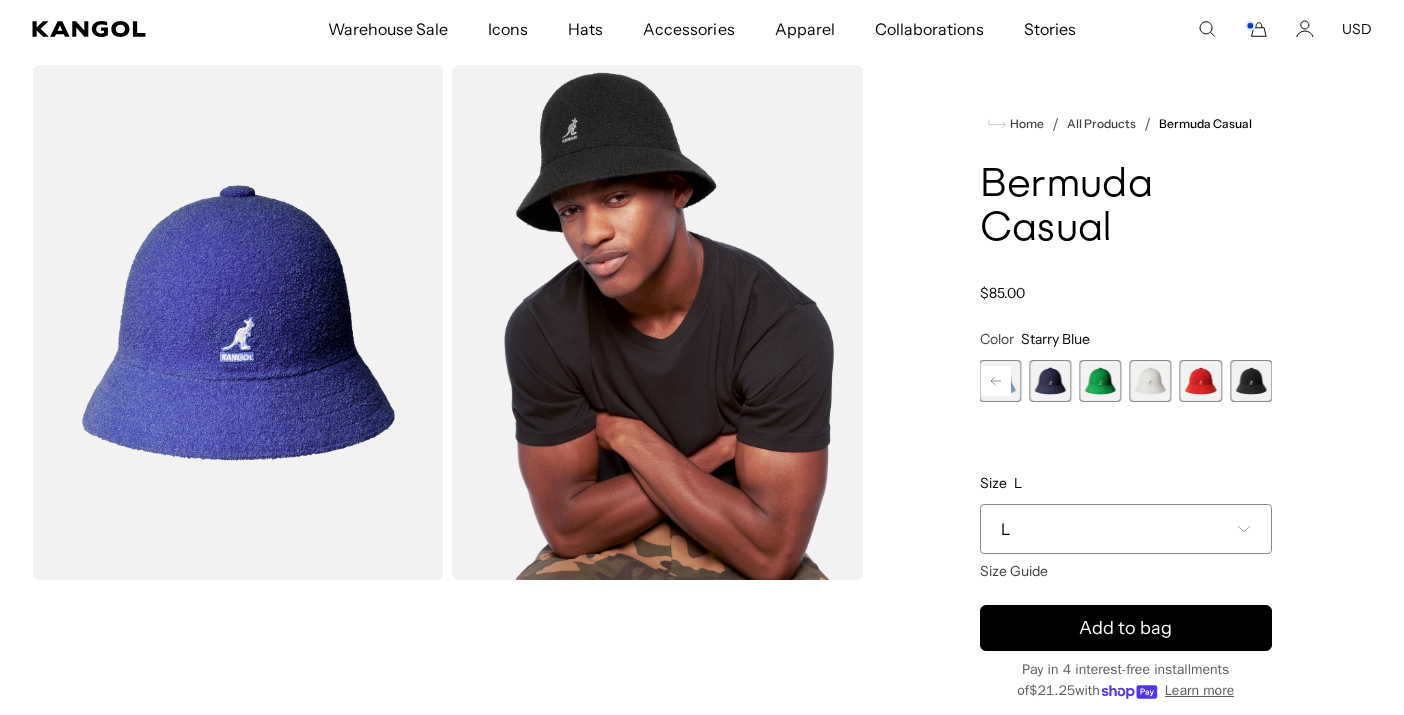 click 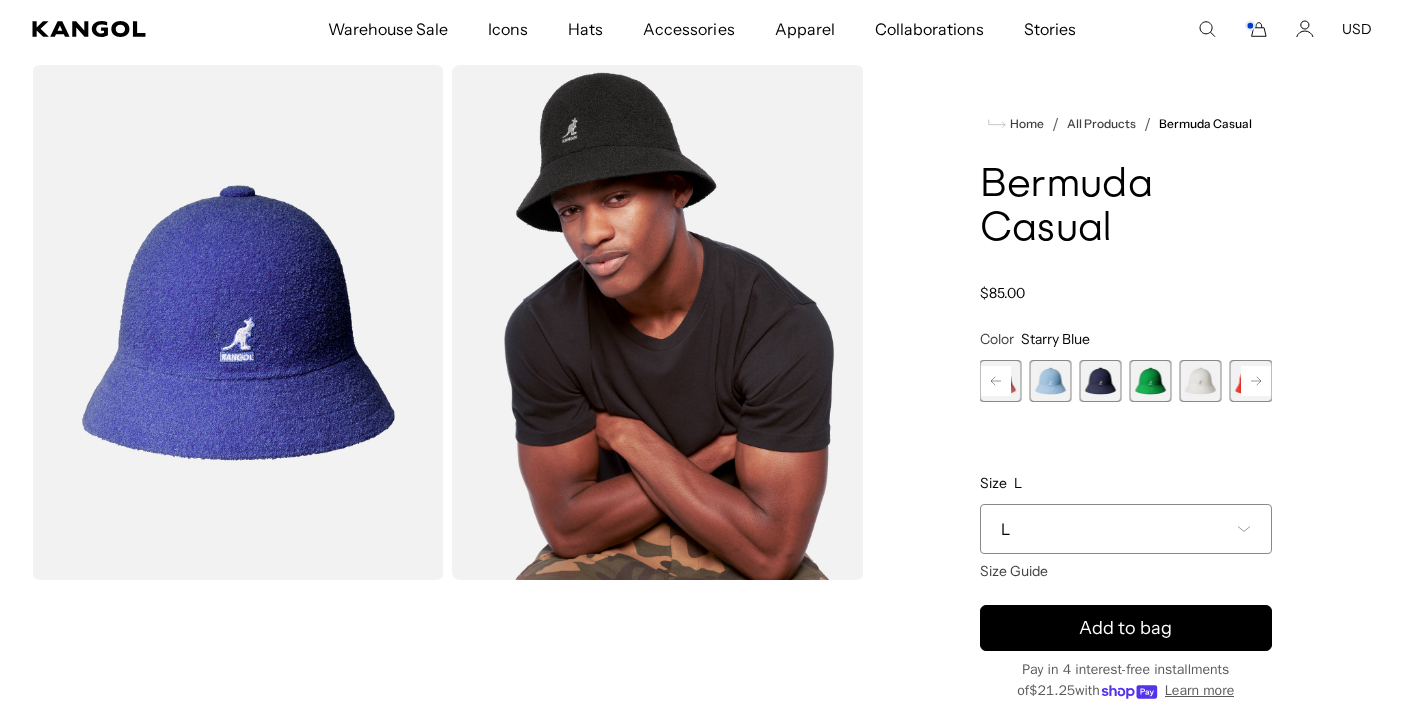 click at bounding box center (1101, 381) 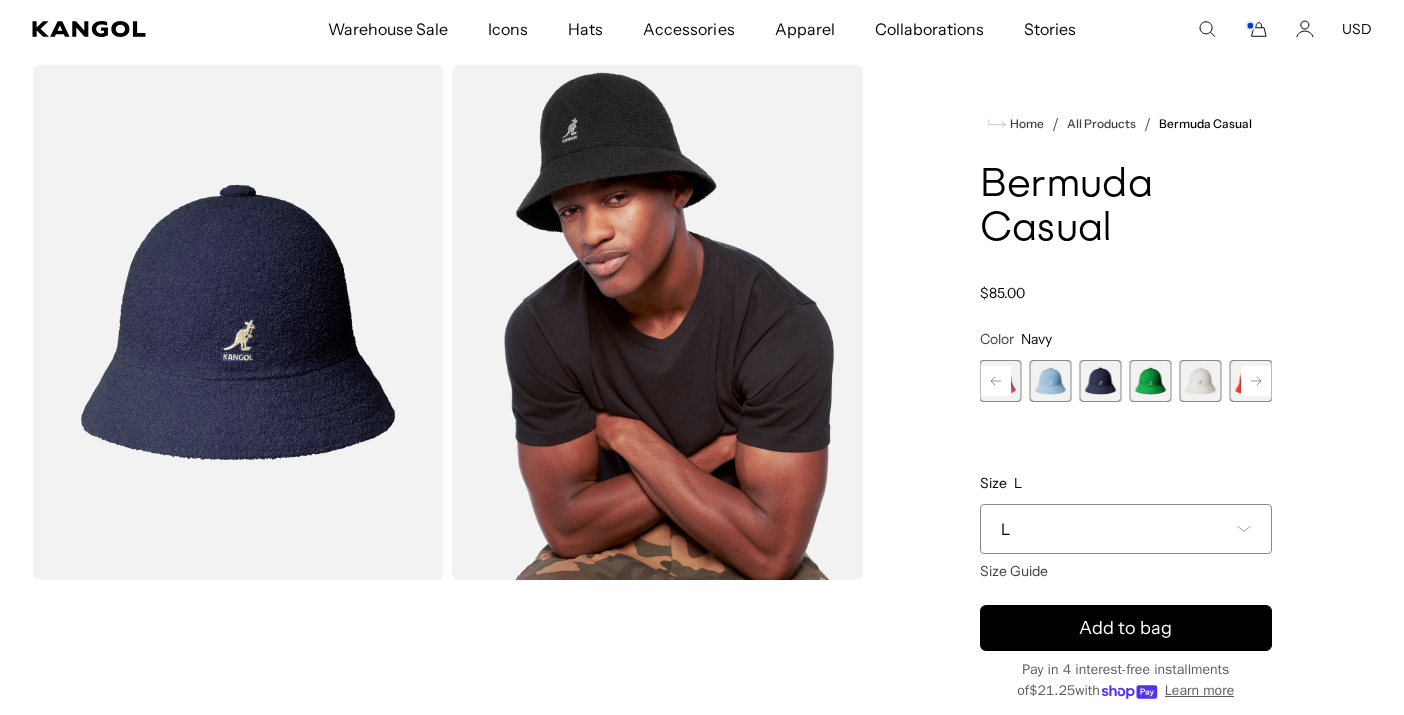 click 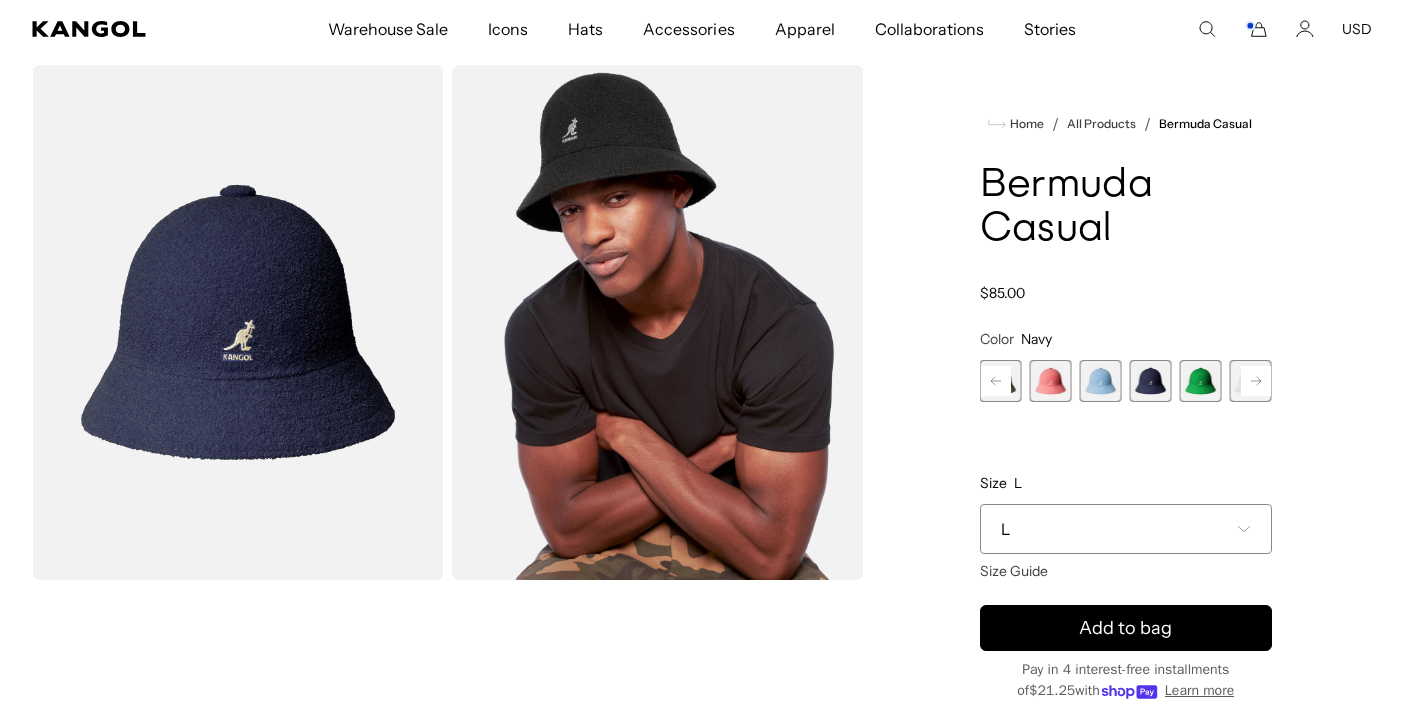 click 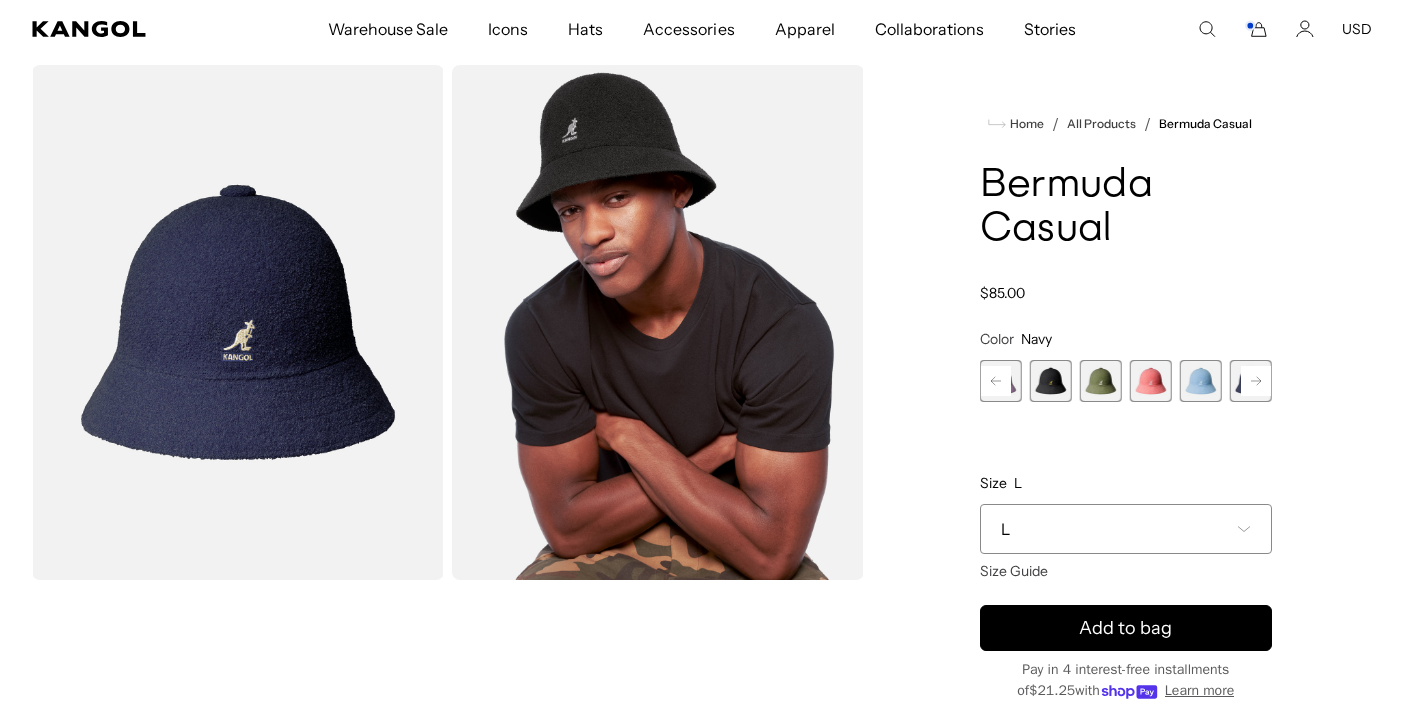click 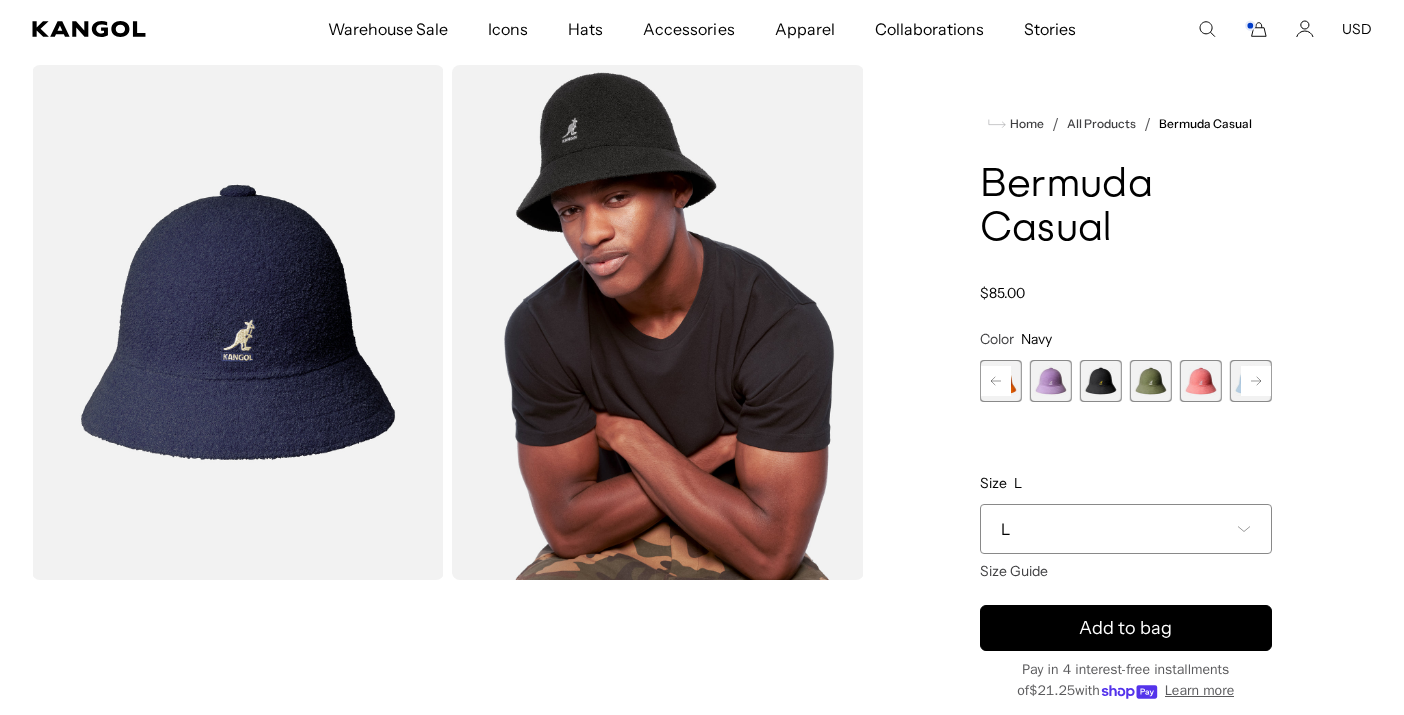 click at bounding box center [1101, 381] 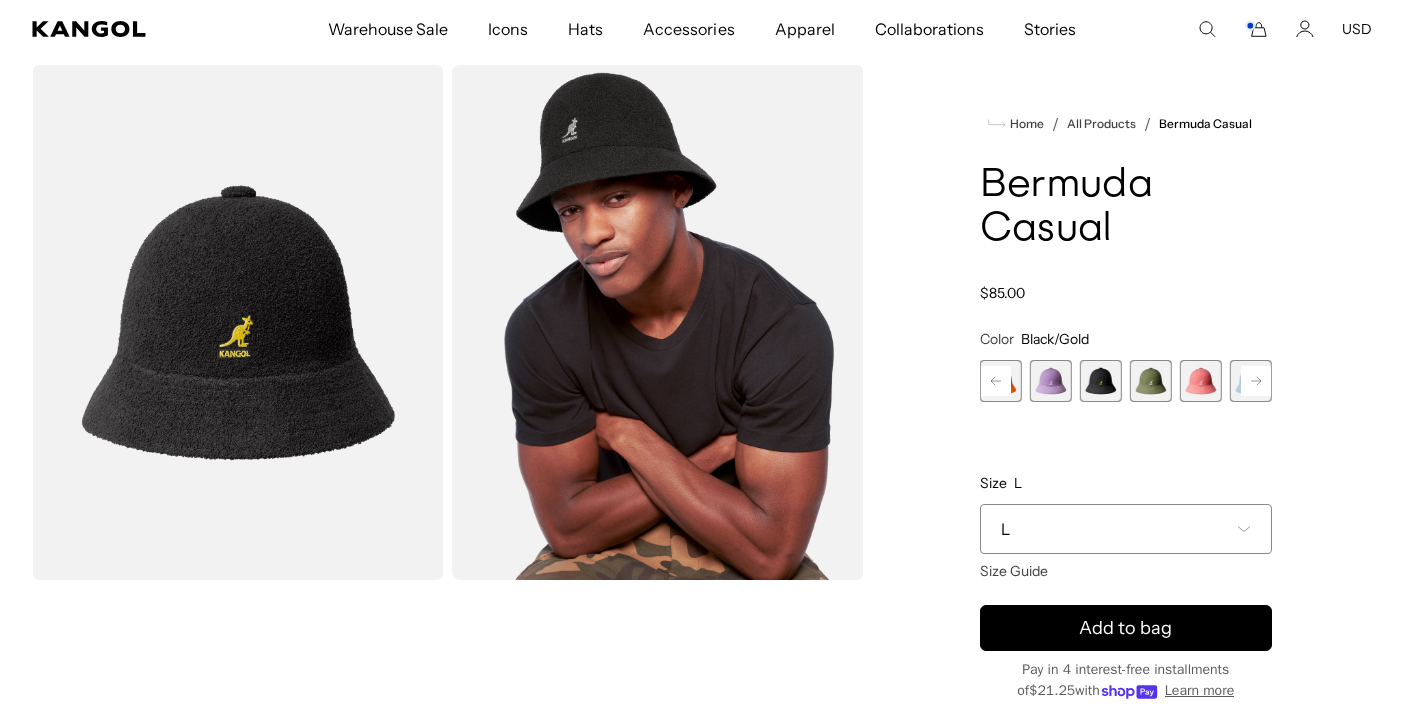 scroll, scrollTop: 0, scrollLeft: 412, axis: horizontal 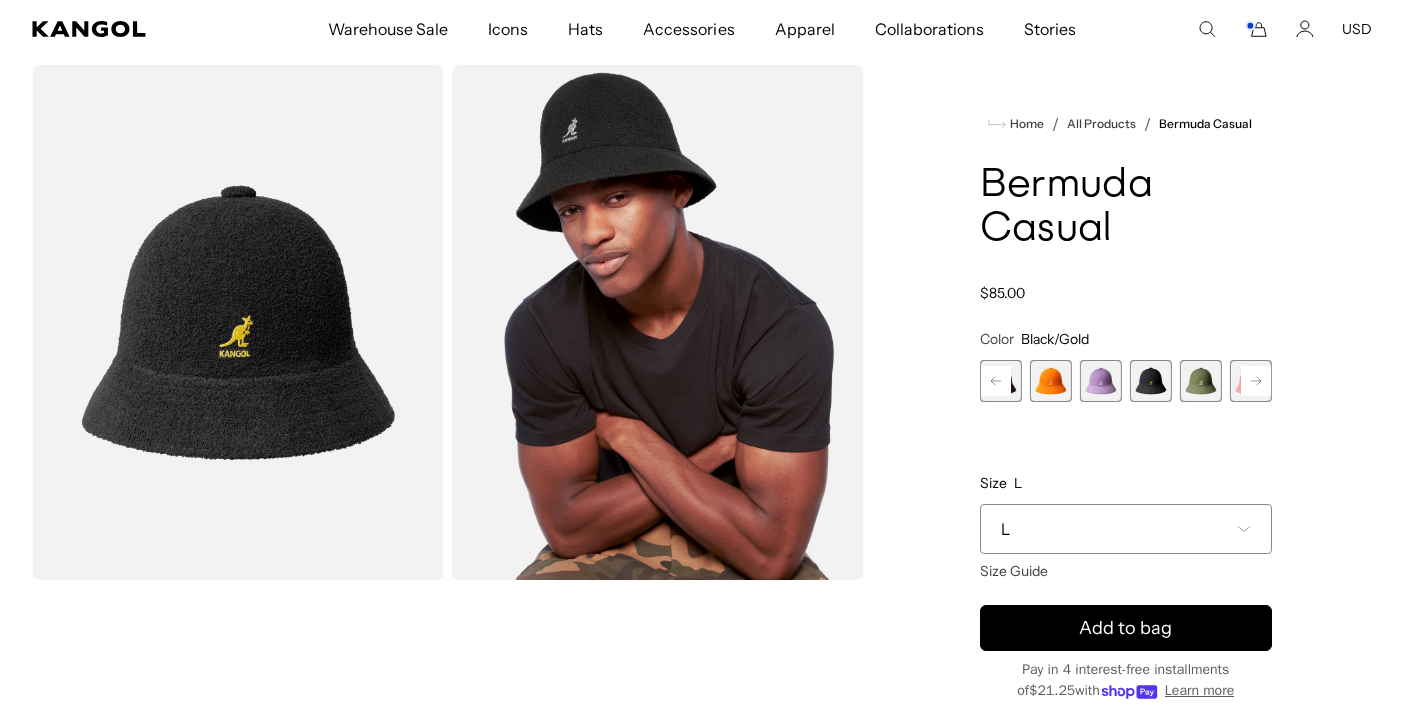 click 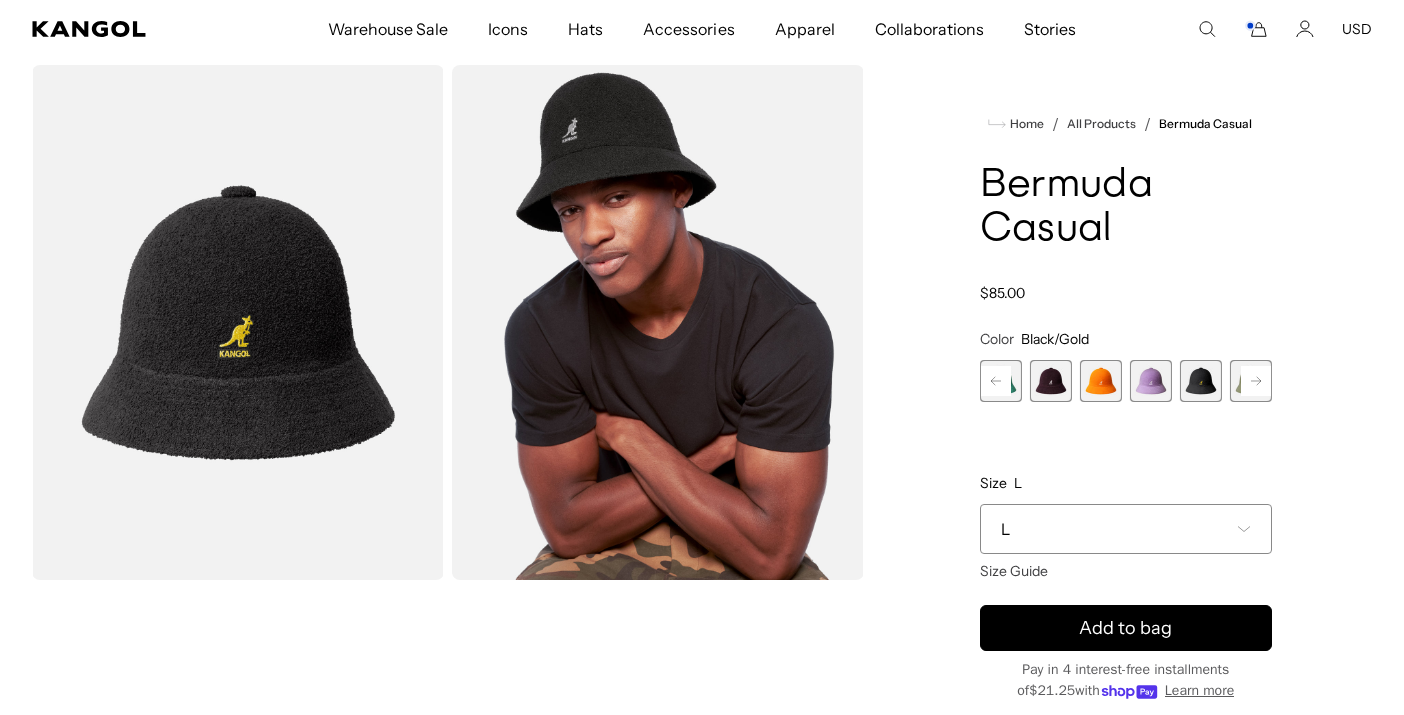 click 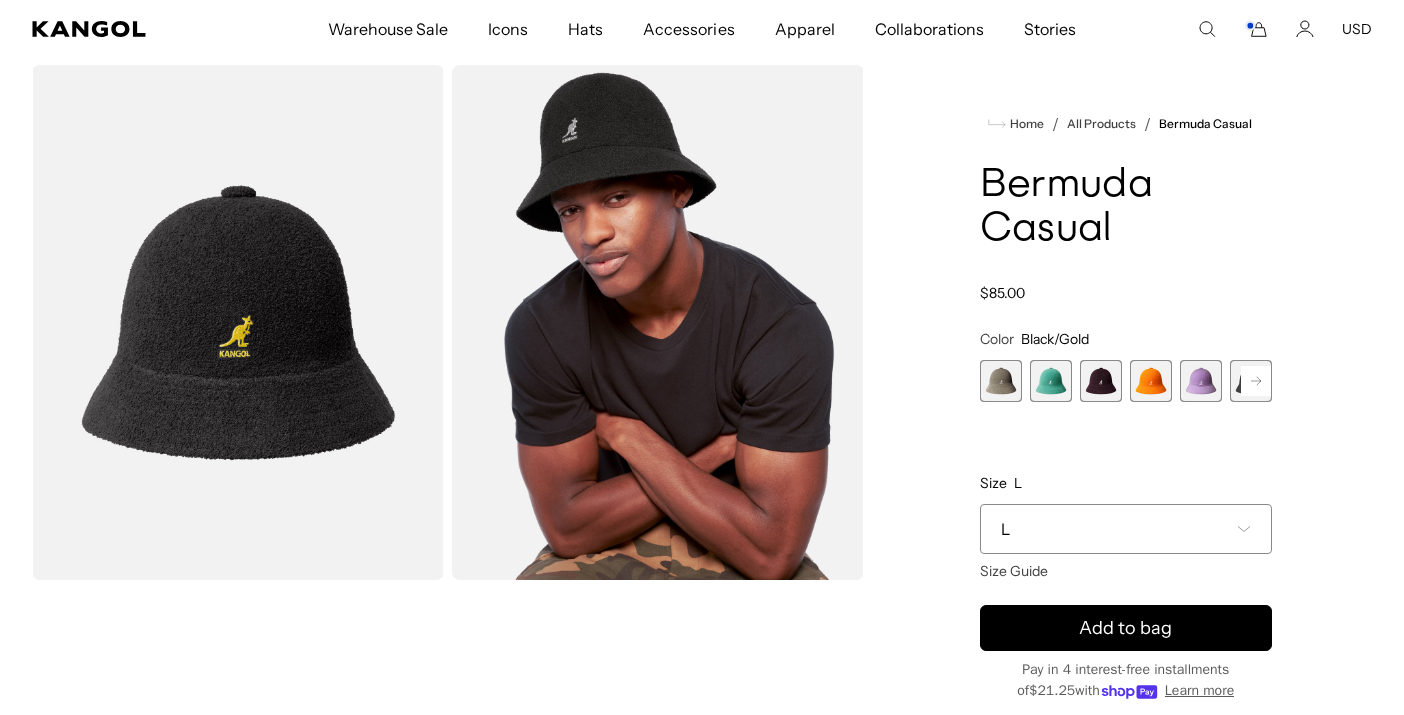 click at bounding box center (1101, 381) 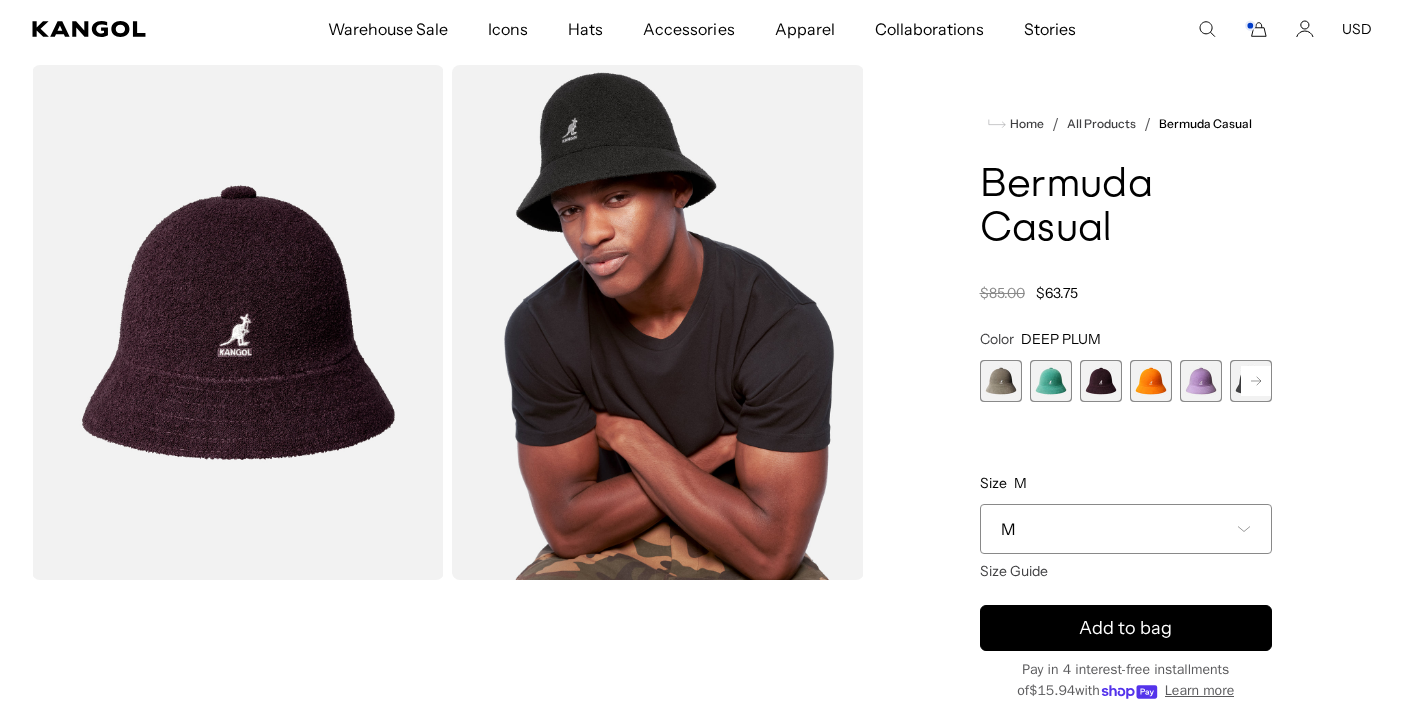 click at bounding box center (1001, 381) 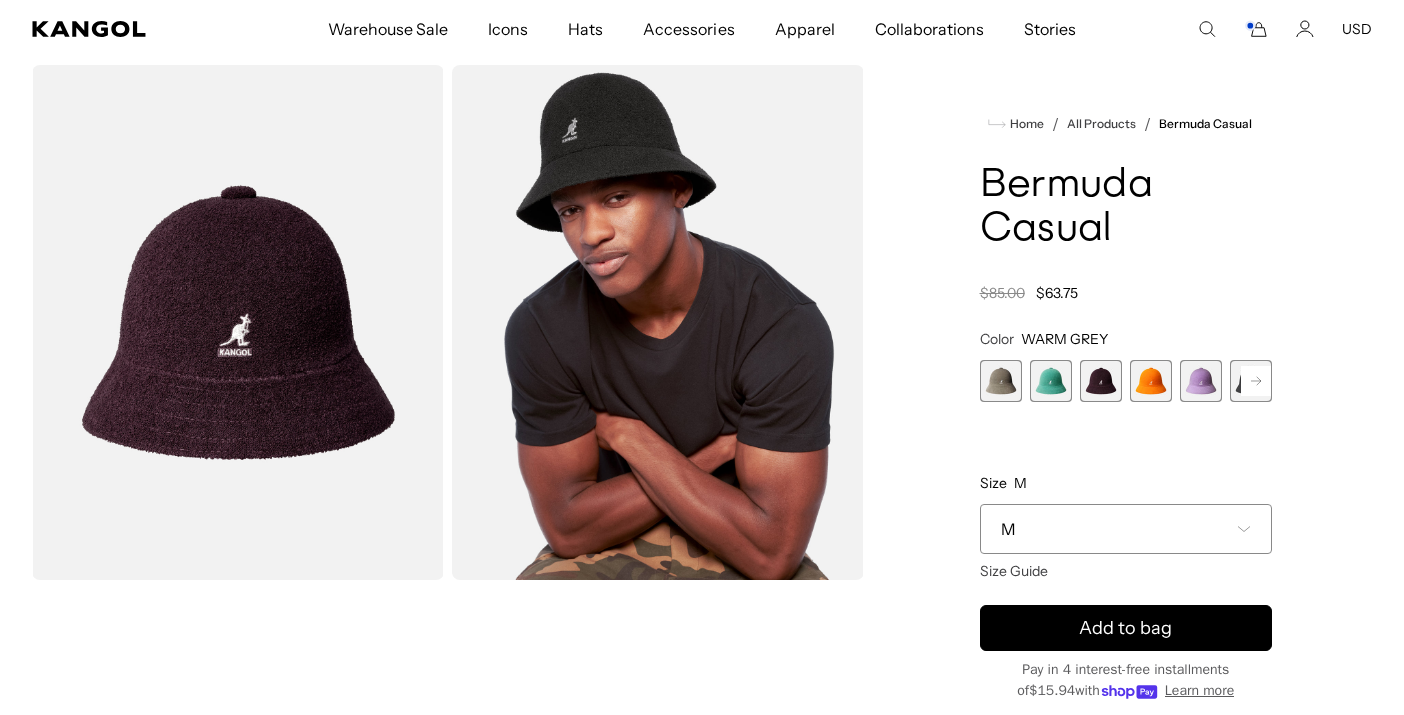 click at bounding box center (1001, 381) 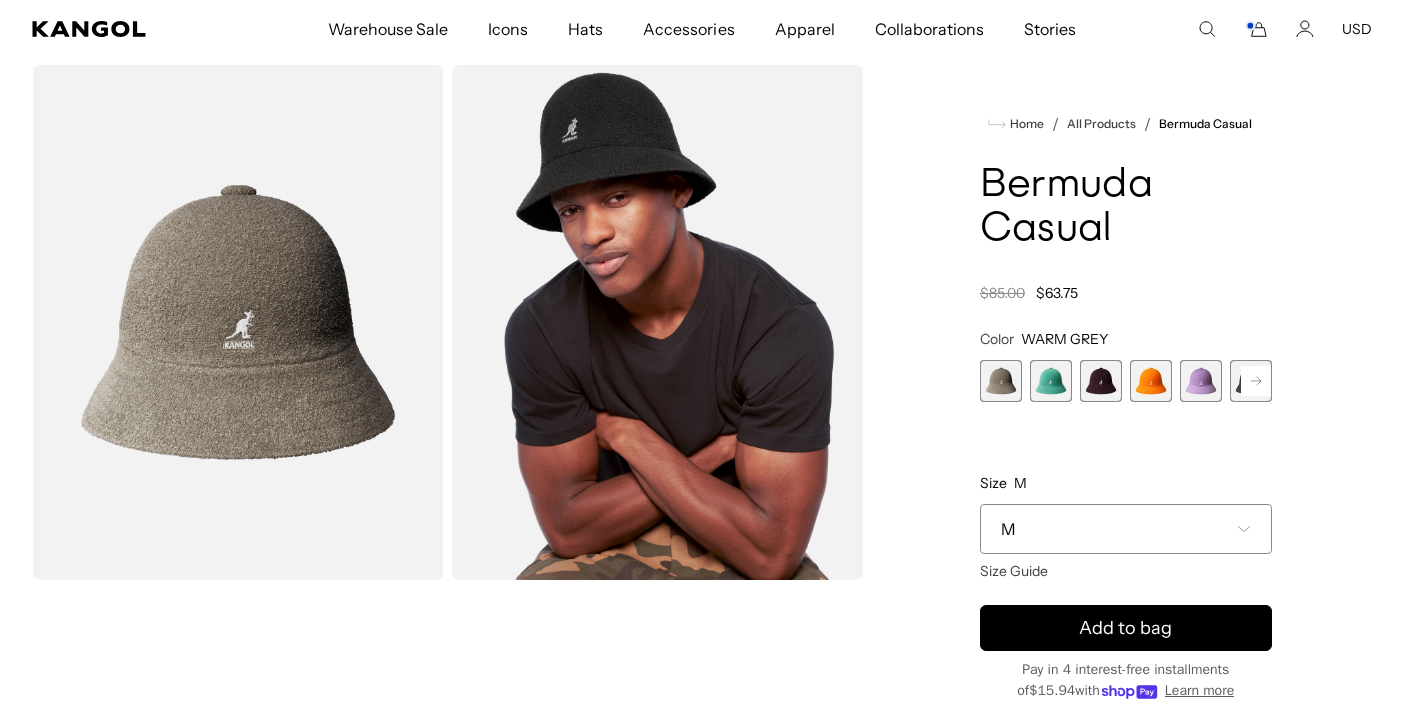 click at bounding box center [1001, 381] 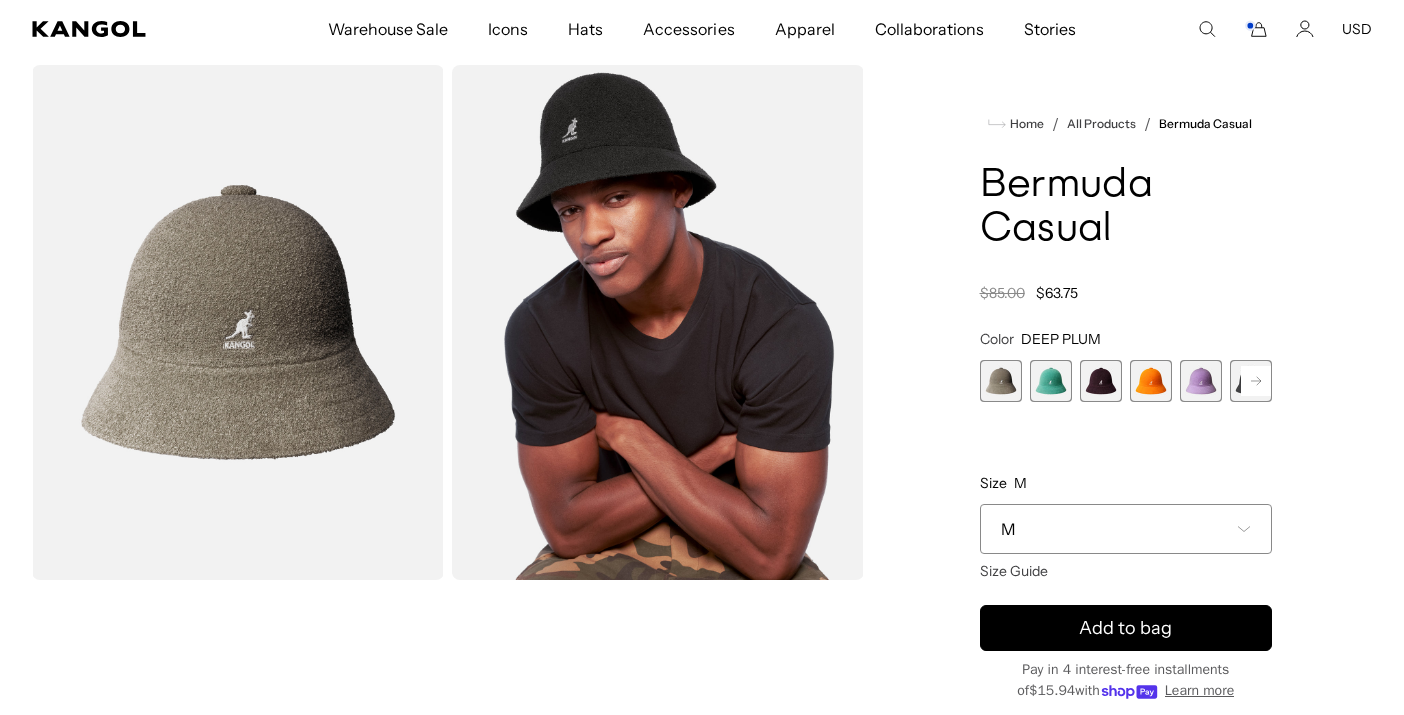 scroll, scrollTop: 0, scrollLeft: 412, axis: horizontal 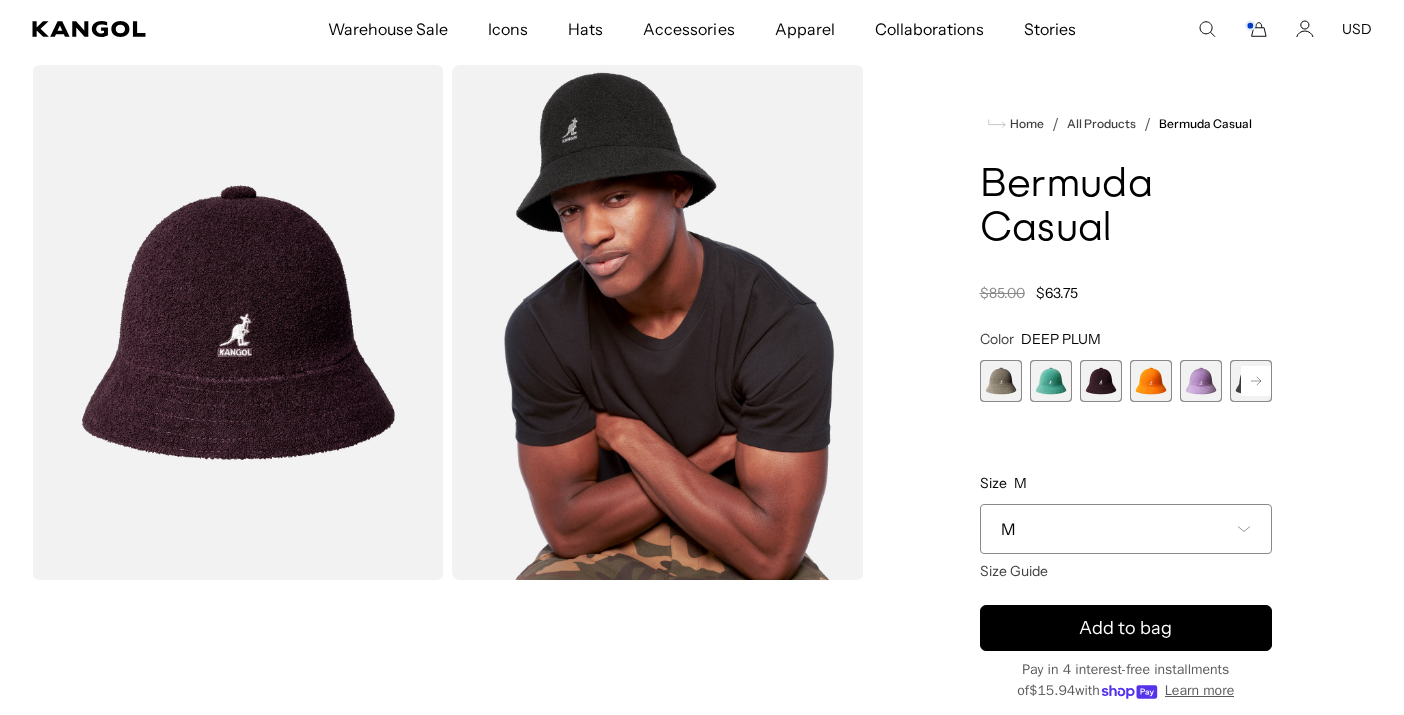 click at bounding box center [1051, 381] 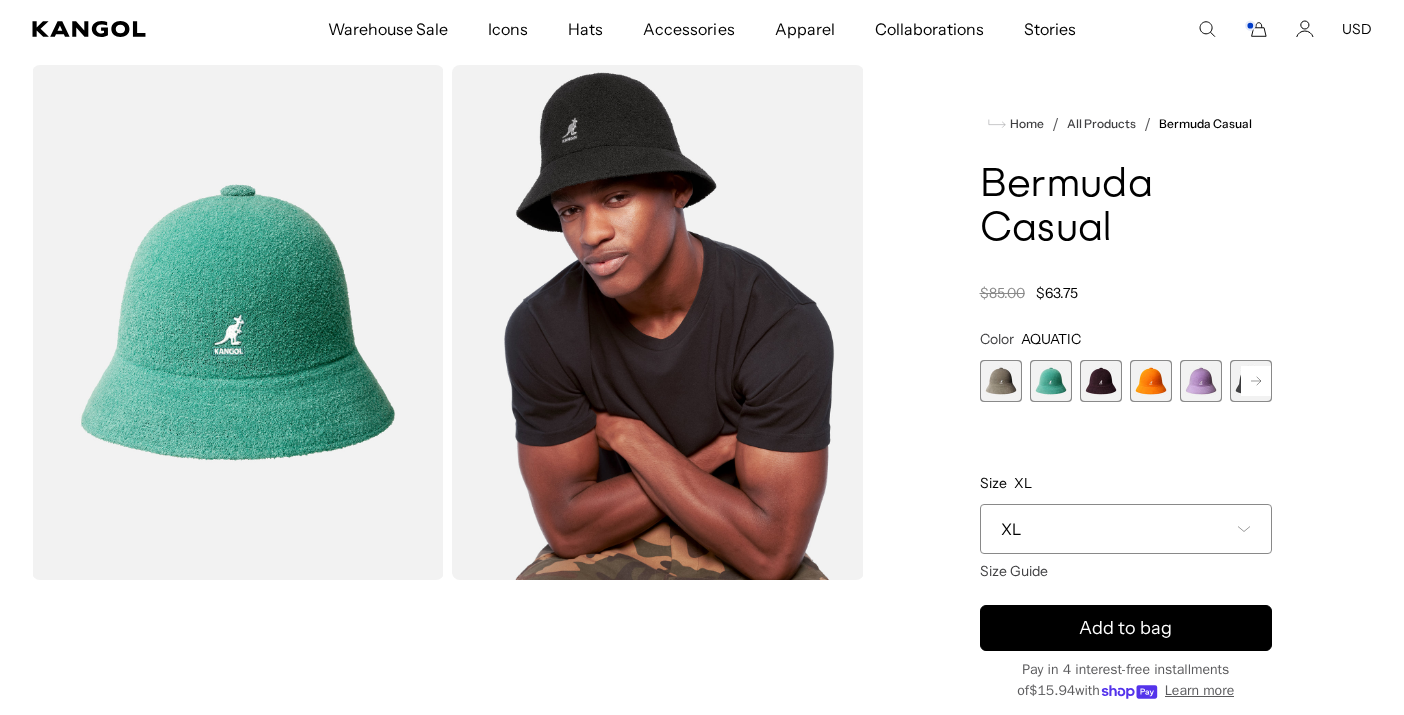 scroll, scrollTop: 0, scrollLeft: 0, axis: both 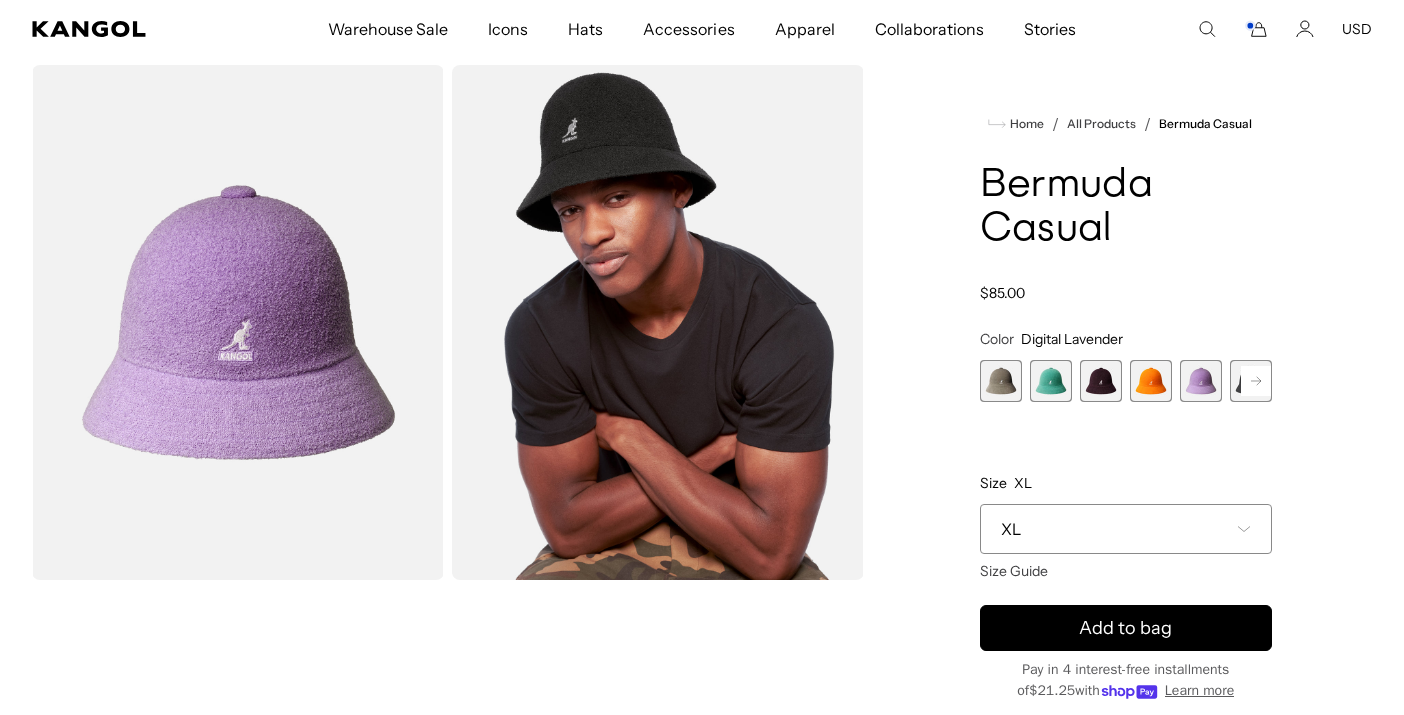click 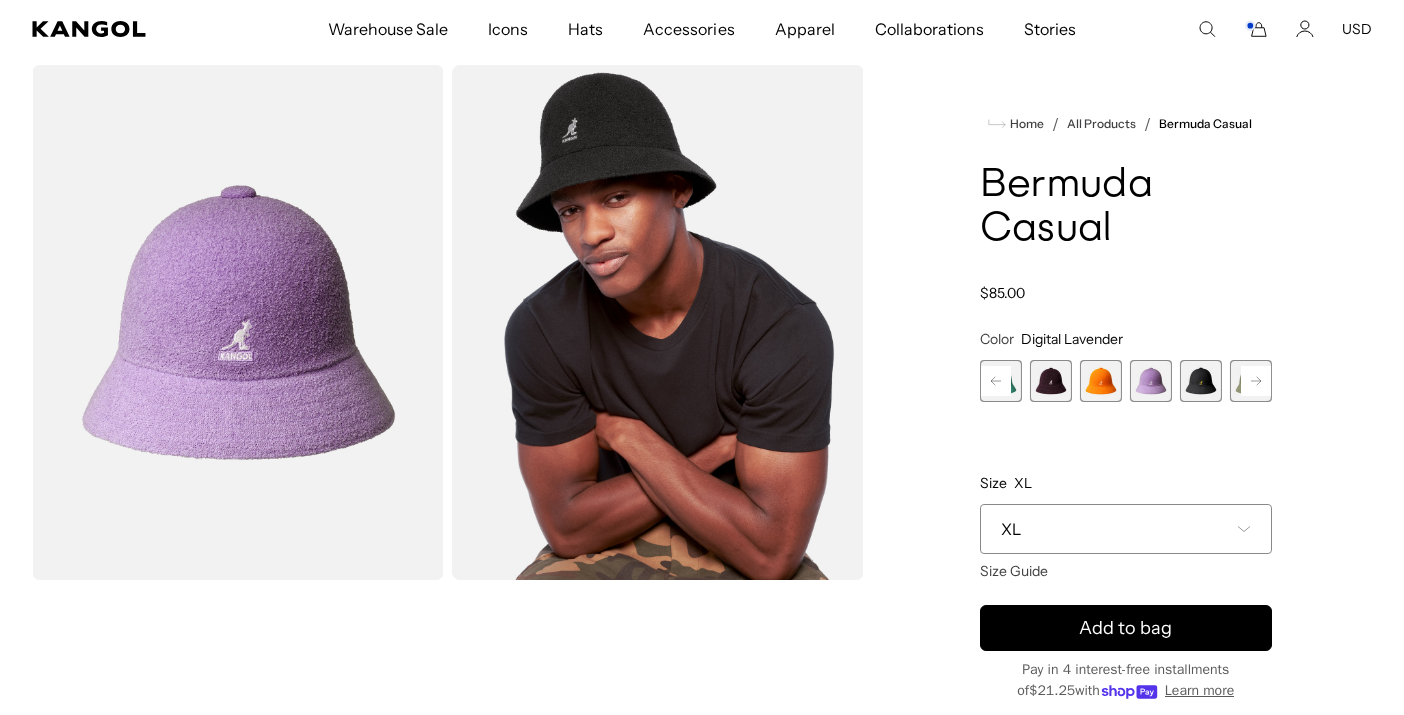 click at bounding box center [1201, 381] 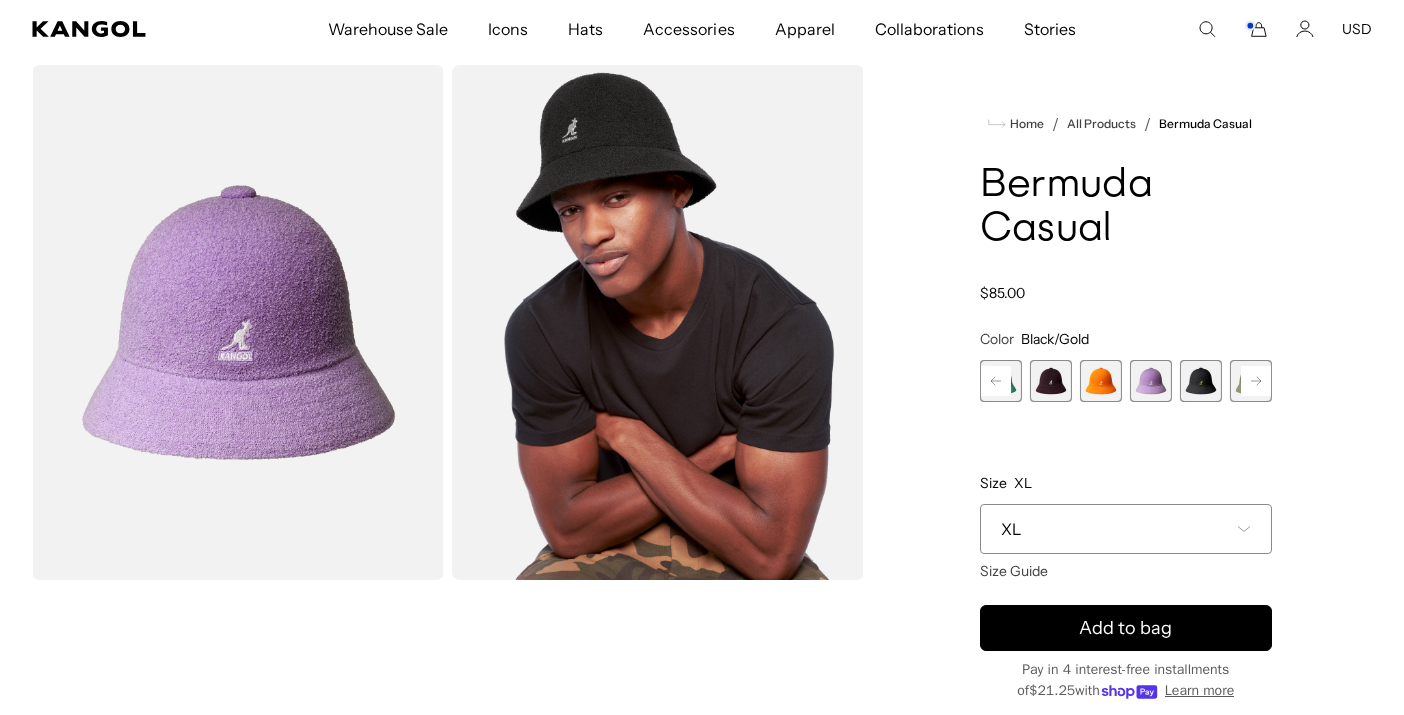scroll, scrollTop: 0, scrollLeft: 412, axis: horizontal 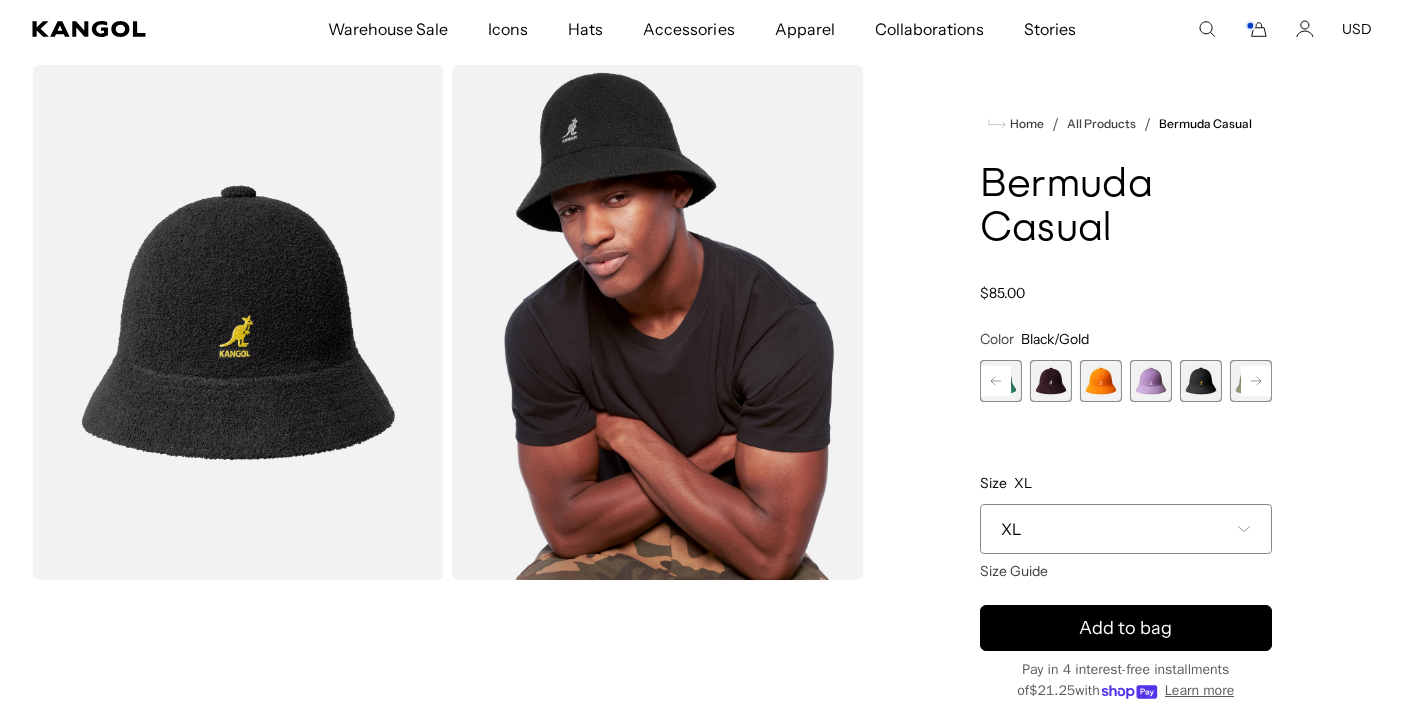 click 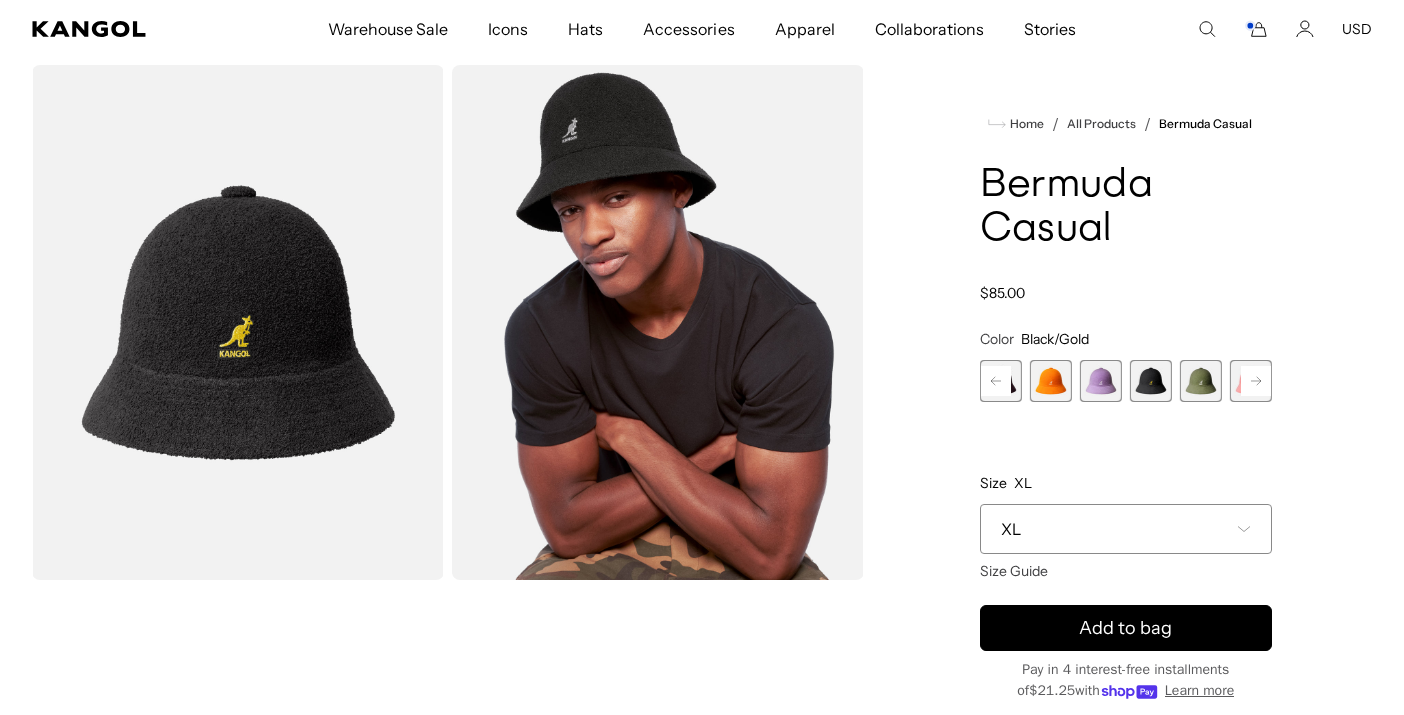 scroll, scrollTop: 0, scrollLeft: 0, axis: both 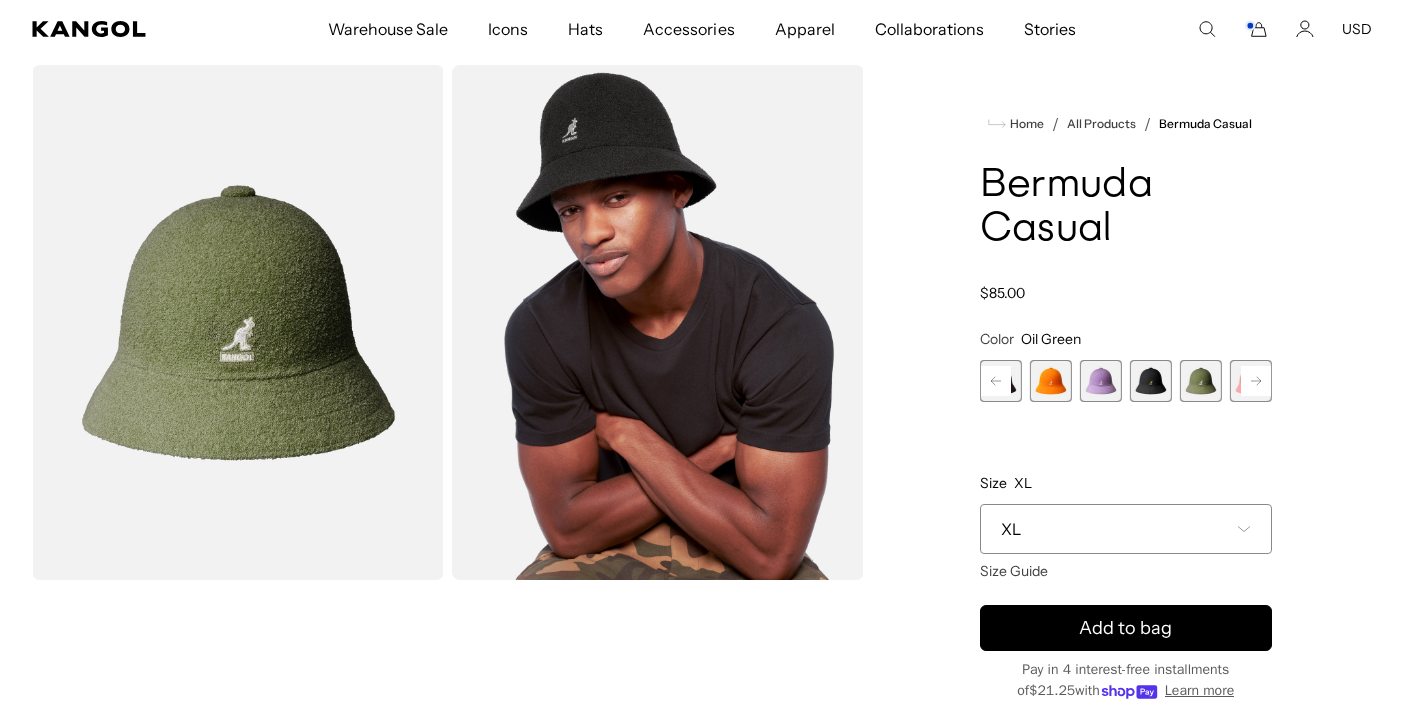 click 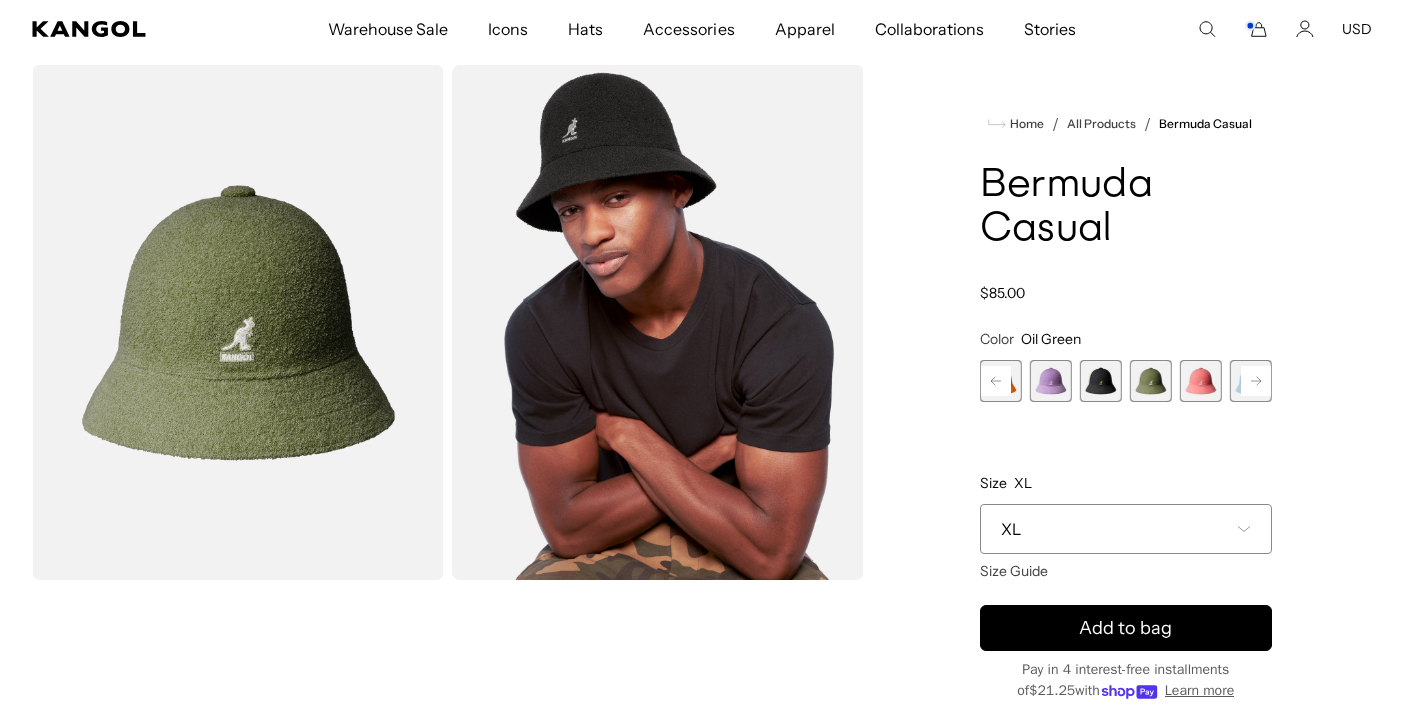 click 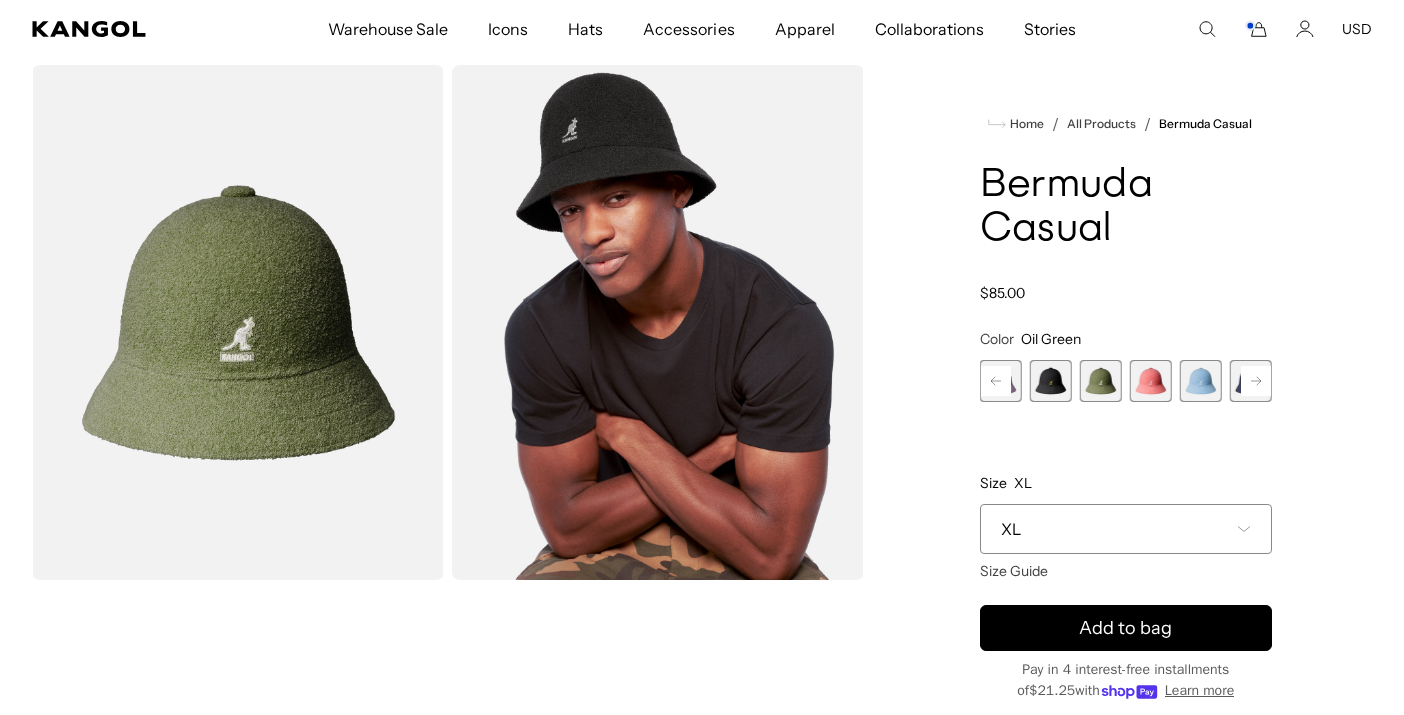 scroll, scrollTop: 0, scrollLeft: 412, axis: horizontal 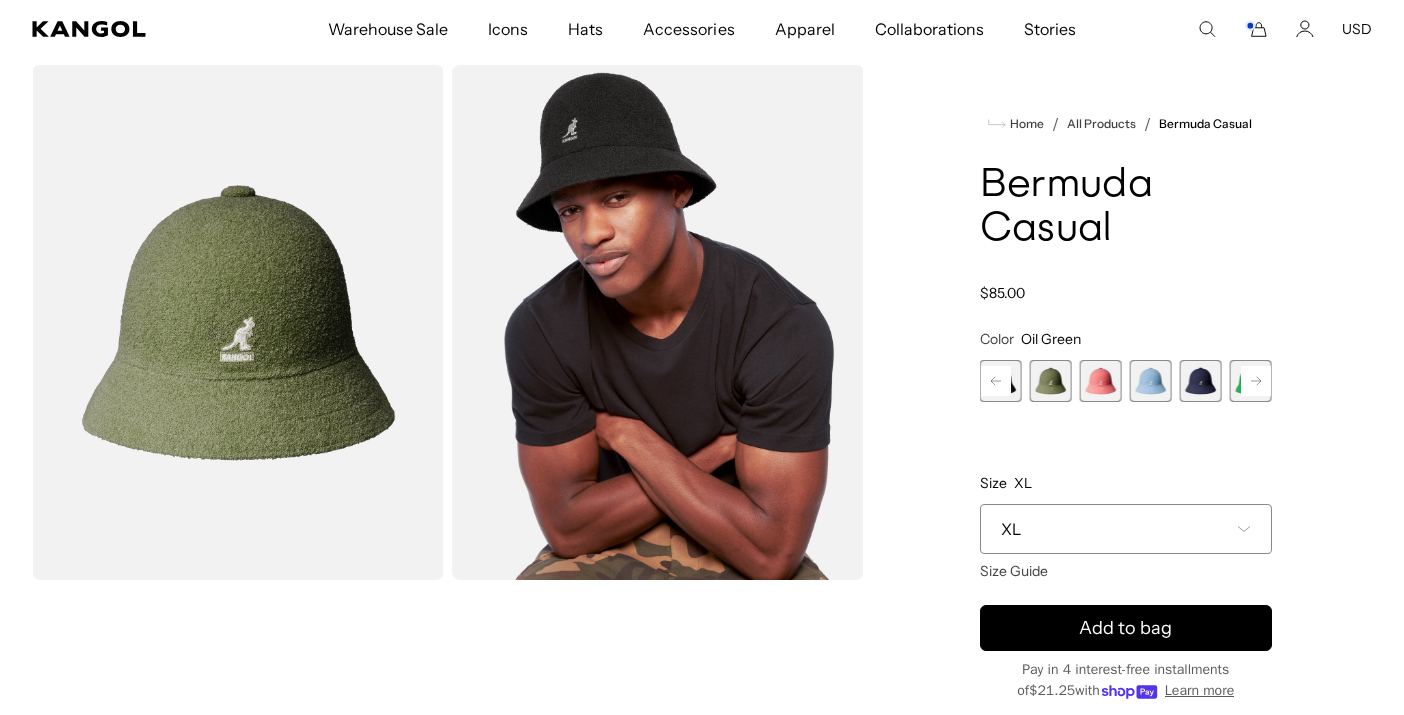 click at bounding box center (1201, 381) 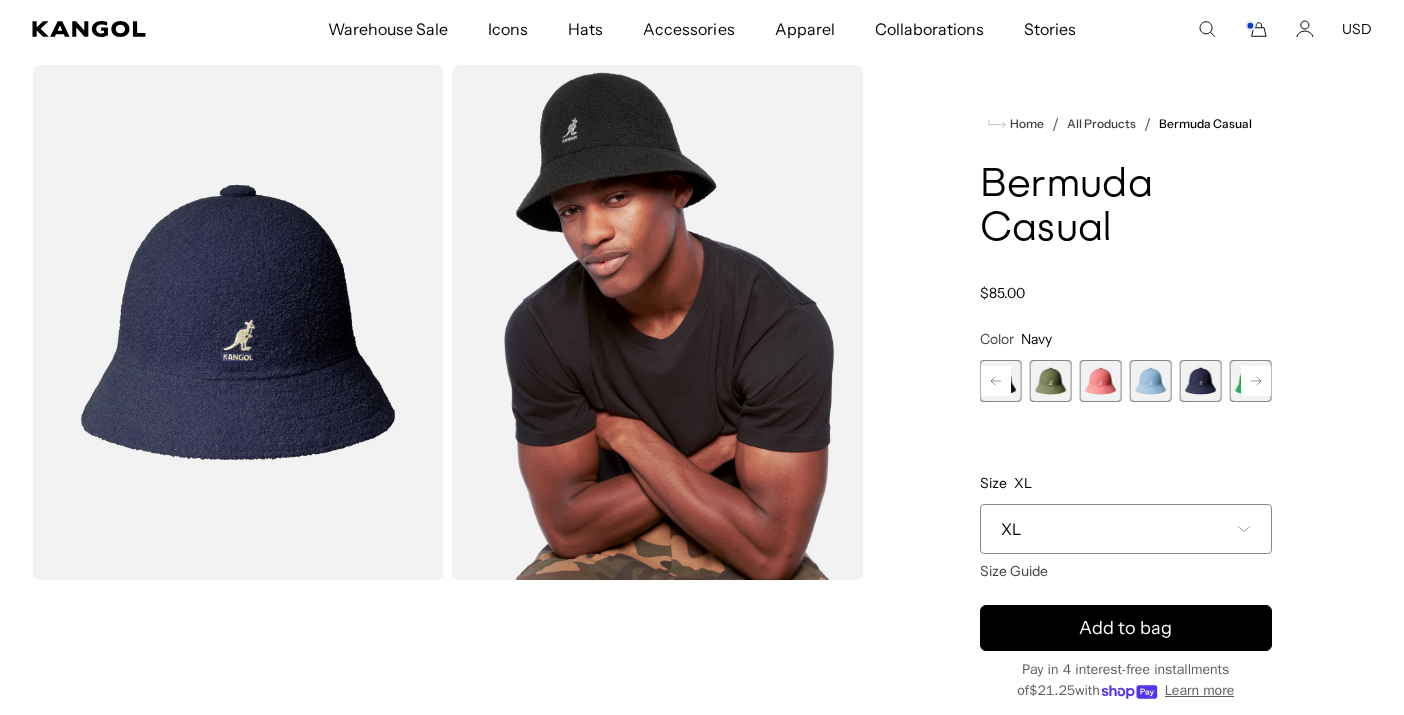 scroll, scrollTop: 0, scrollLeft: 0, axis: both 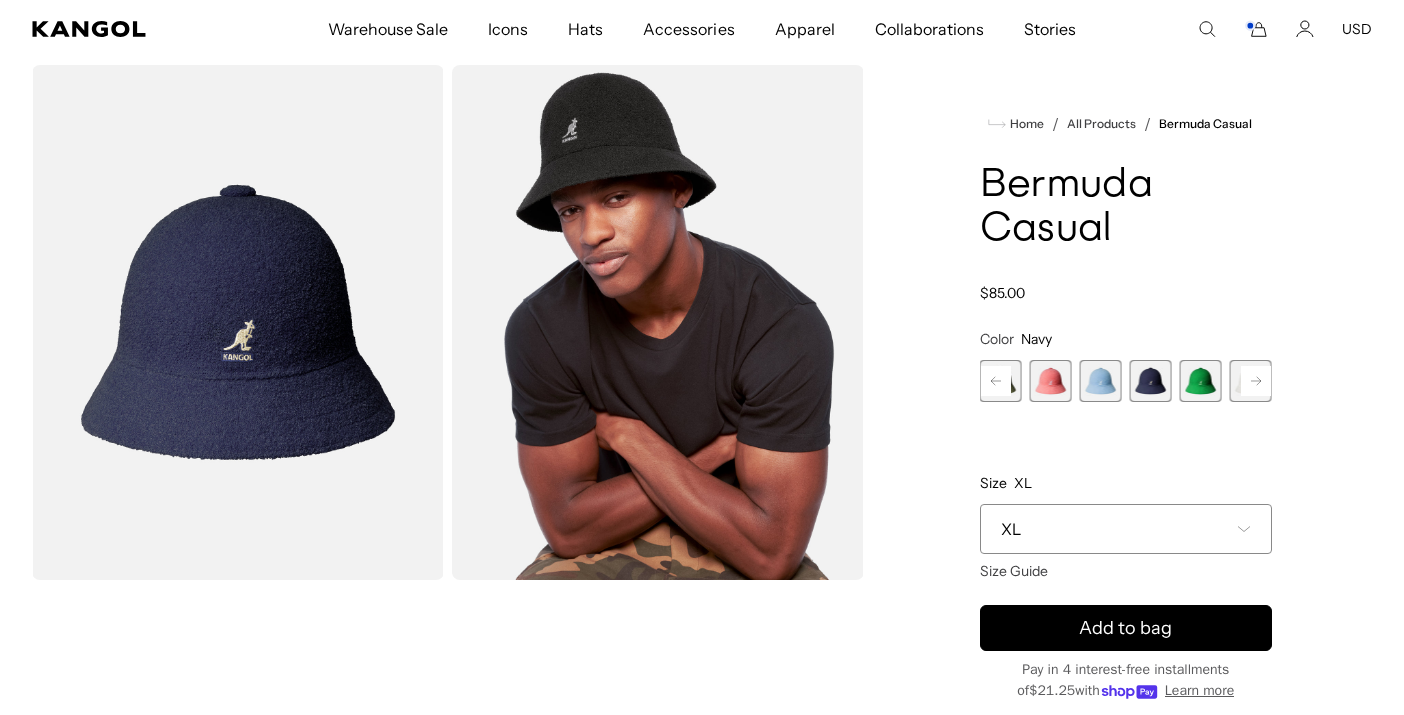 click 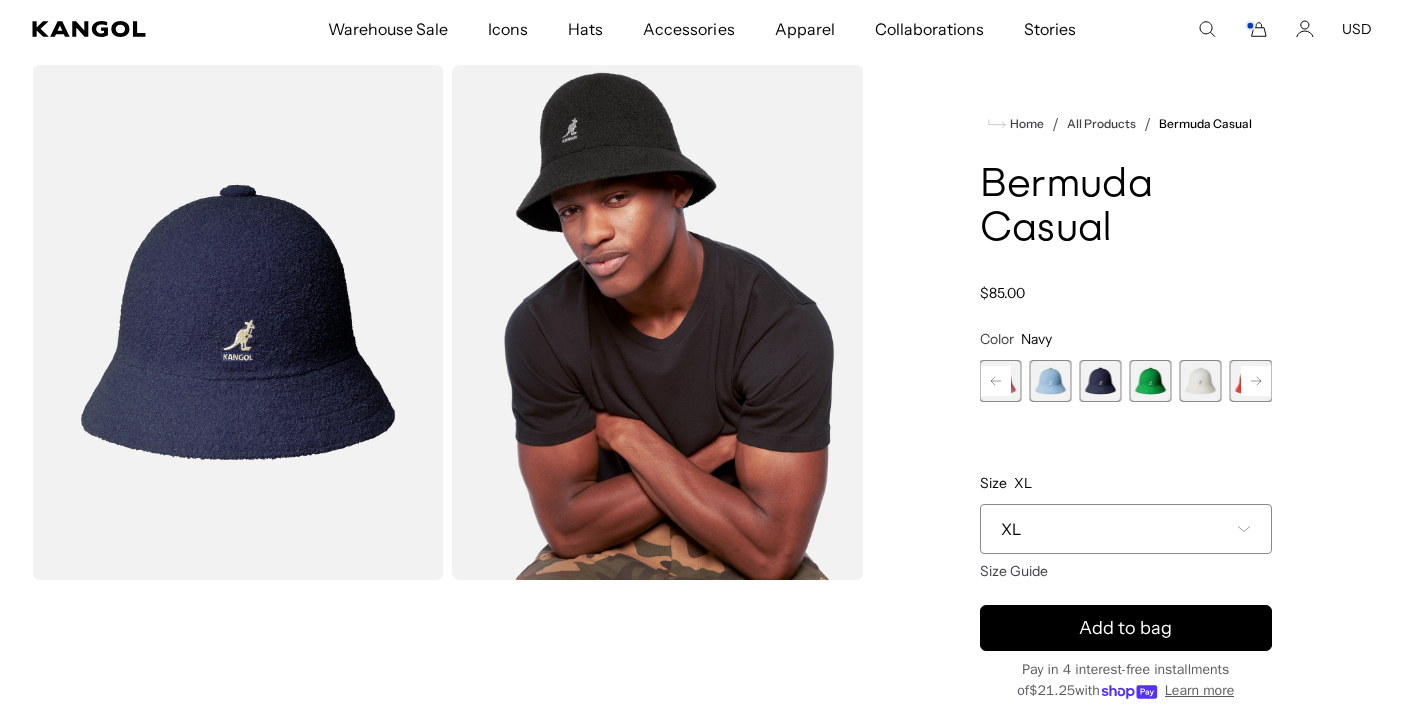 click 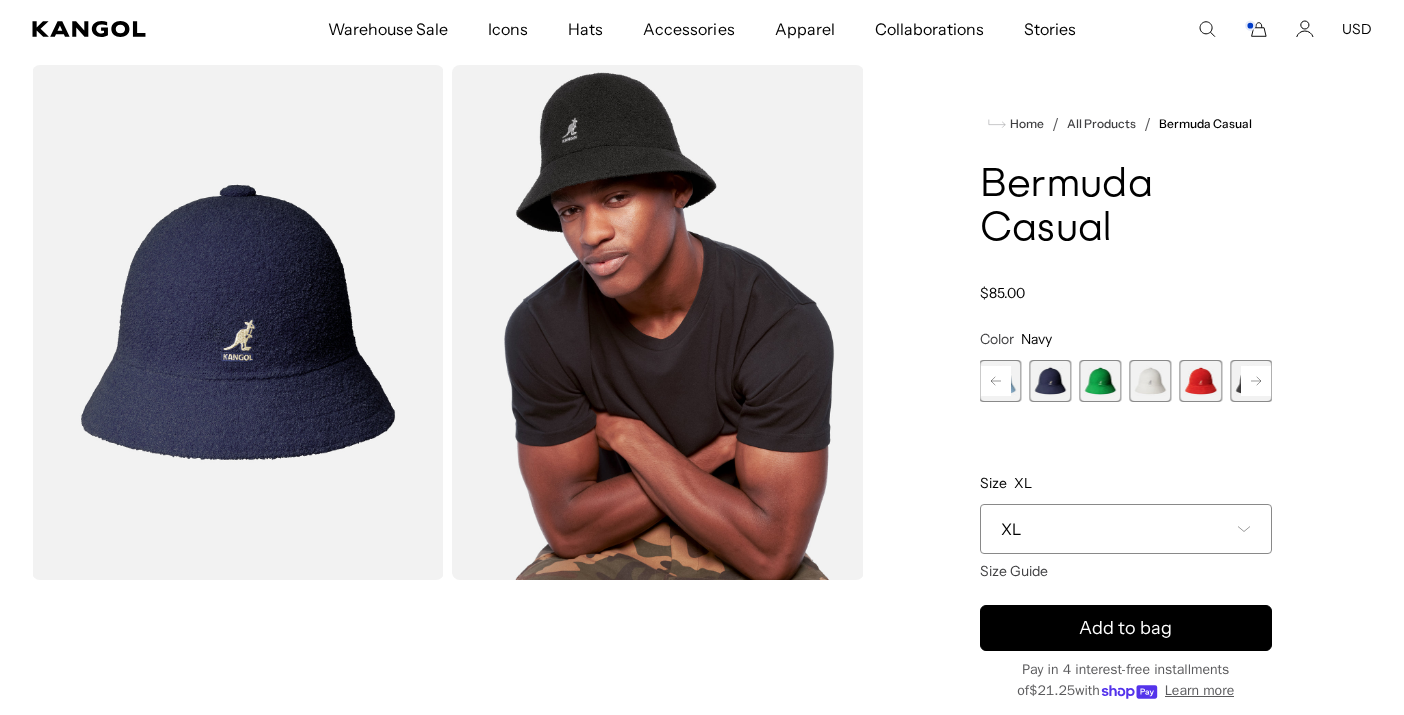 click 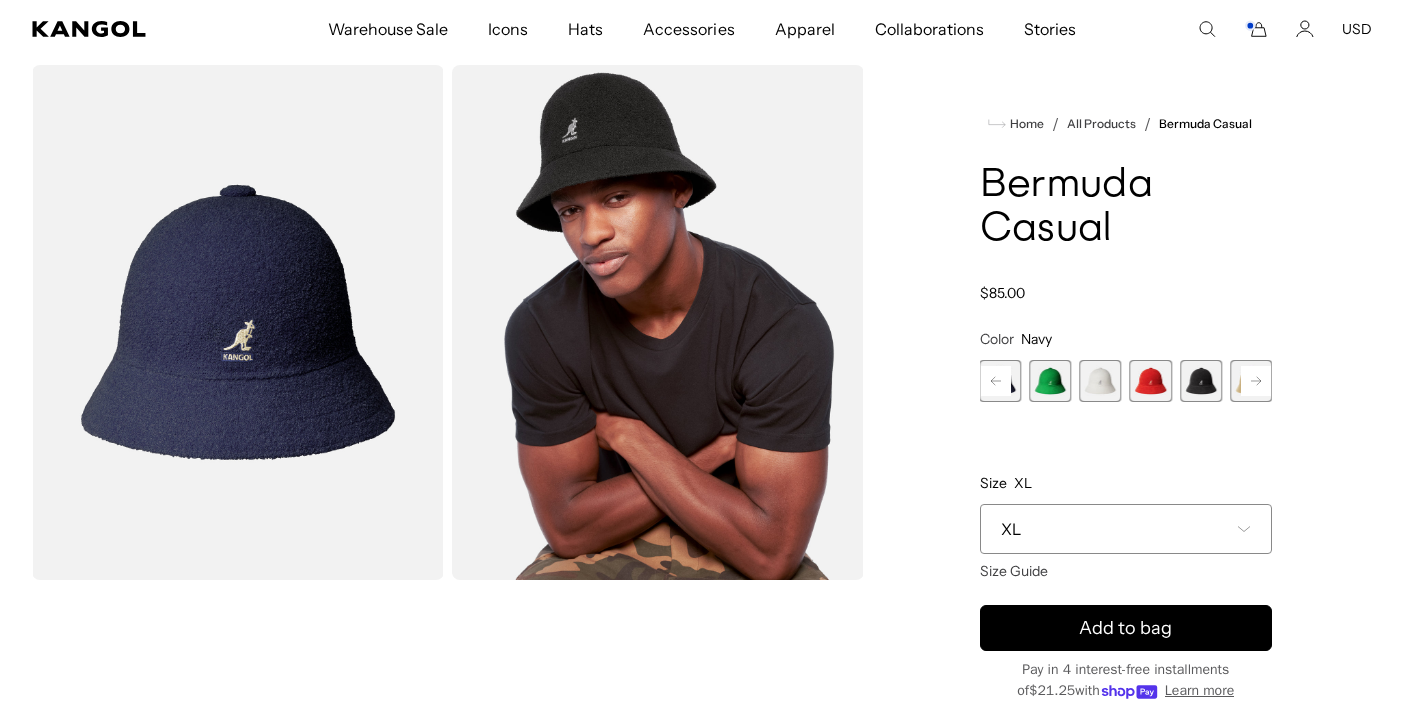 click 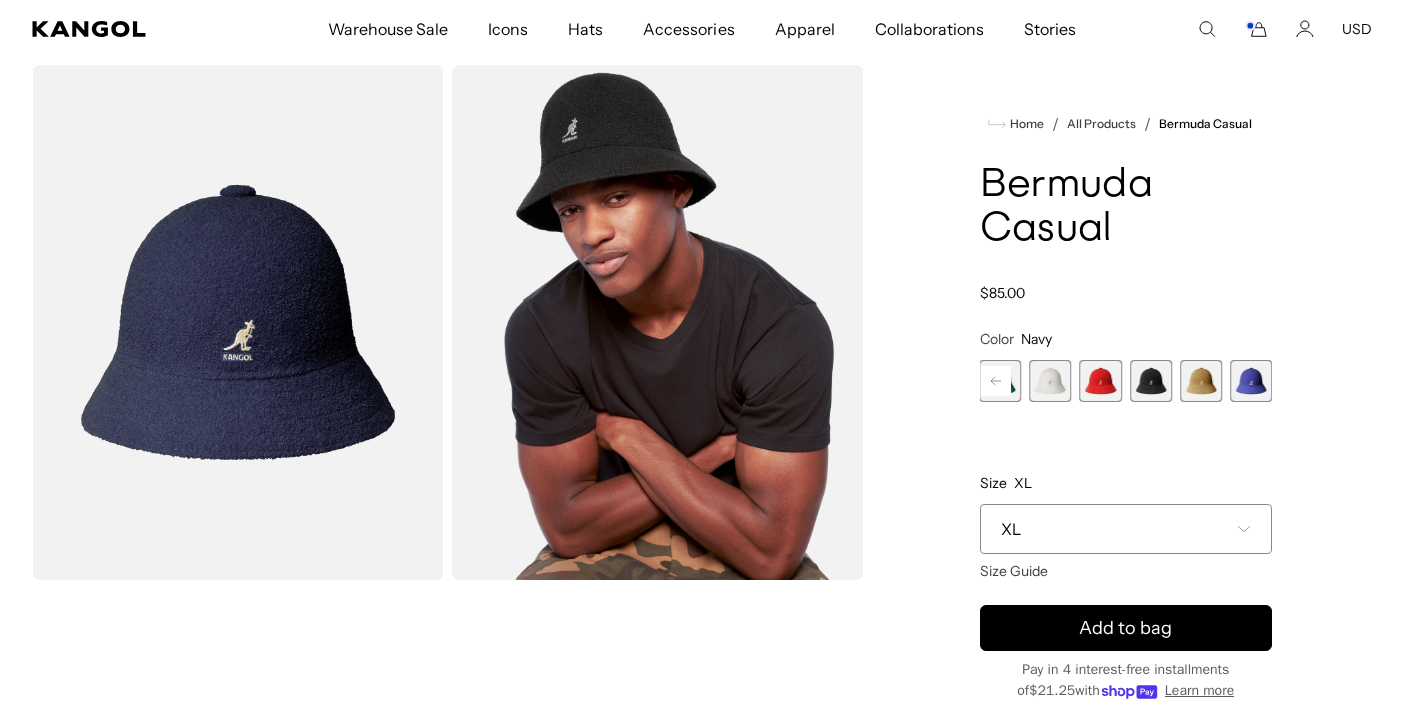 click at bounding box center [1151, 381] 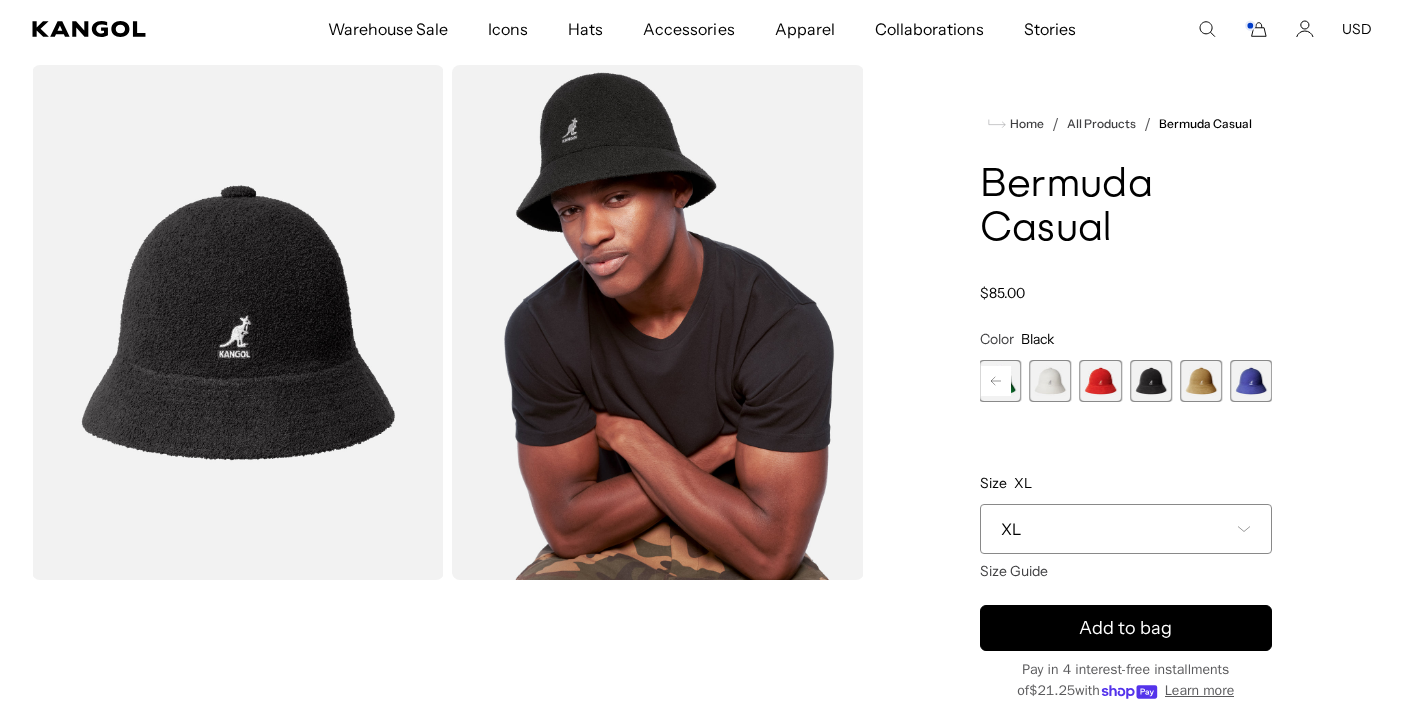 scroll, scrollTop: 0, scrollLeft: 412, axis: horizontal 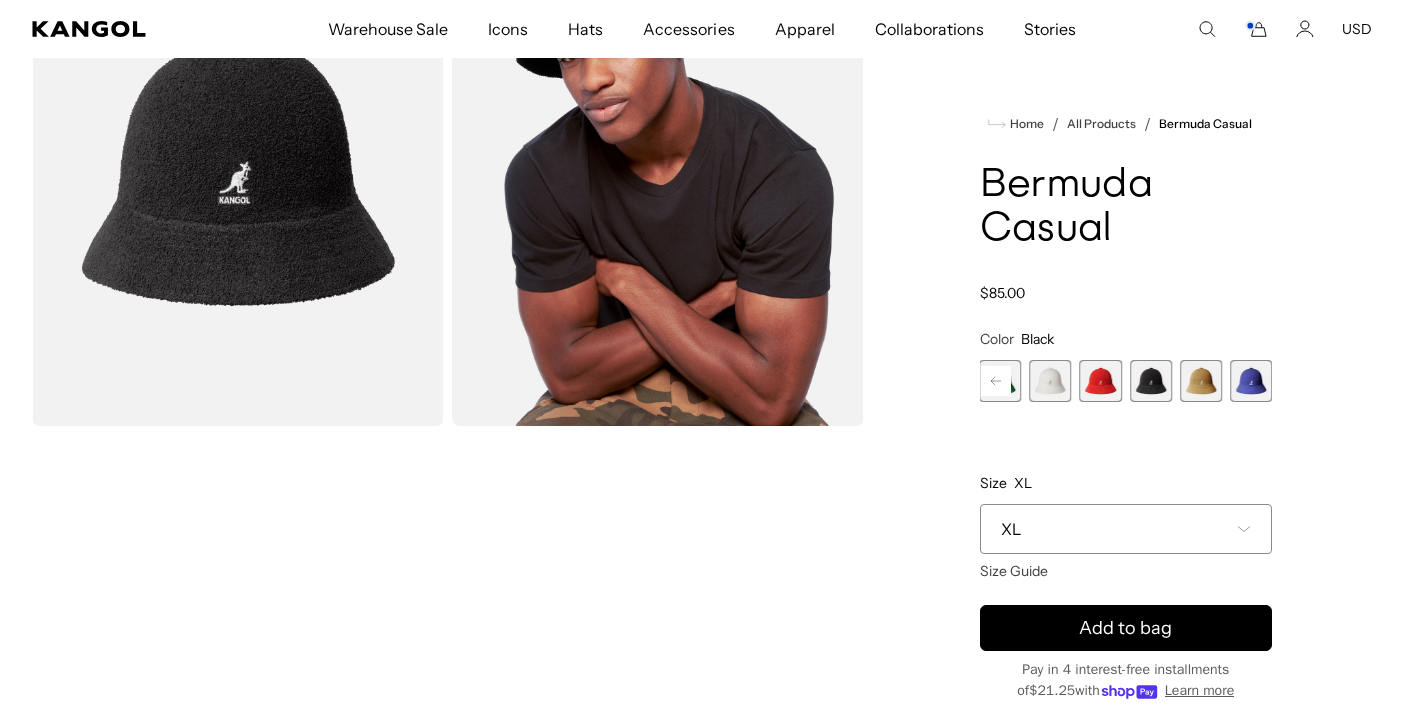 click on "XL" at bounding box center (1126, 529) 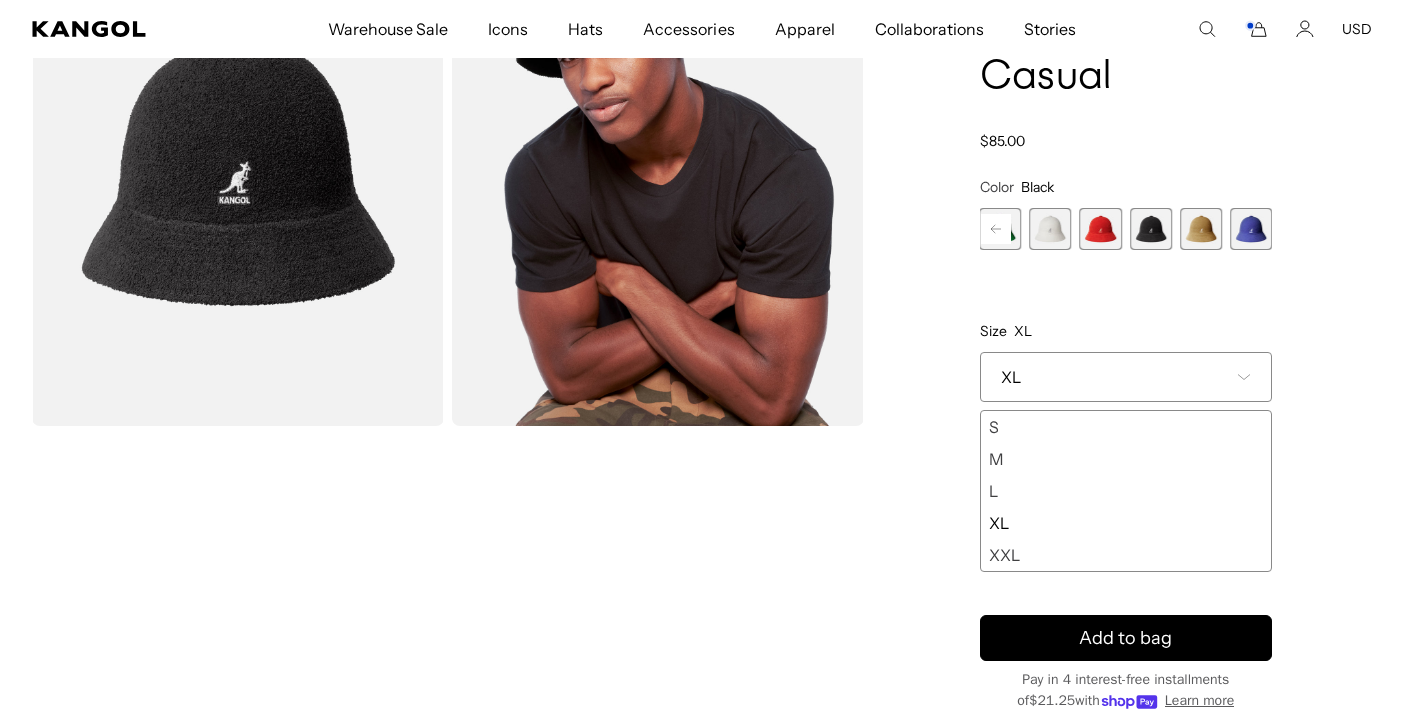 click on "Home
/
All Products
/
Bermuda Casual
Bermuda Casual
Regular price
$85.00
Regular price
Sale price
$85.00
Color
Black
Previous
Next
WARM GREY
Variant sold out or unavailable
AQUATIC
Variant sold out or unavailable" at bounding box center [1126, 429] 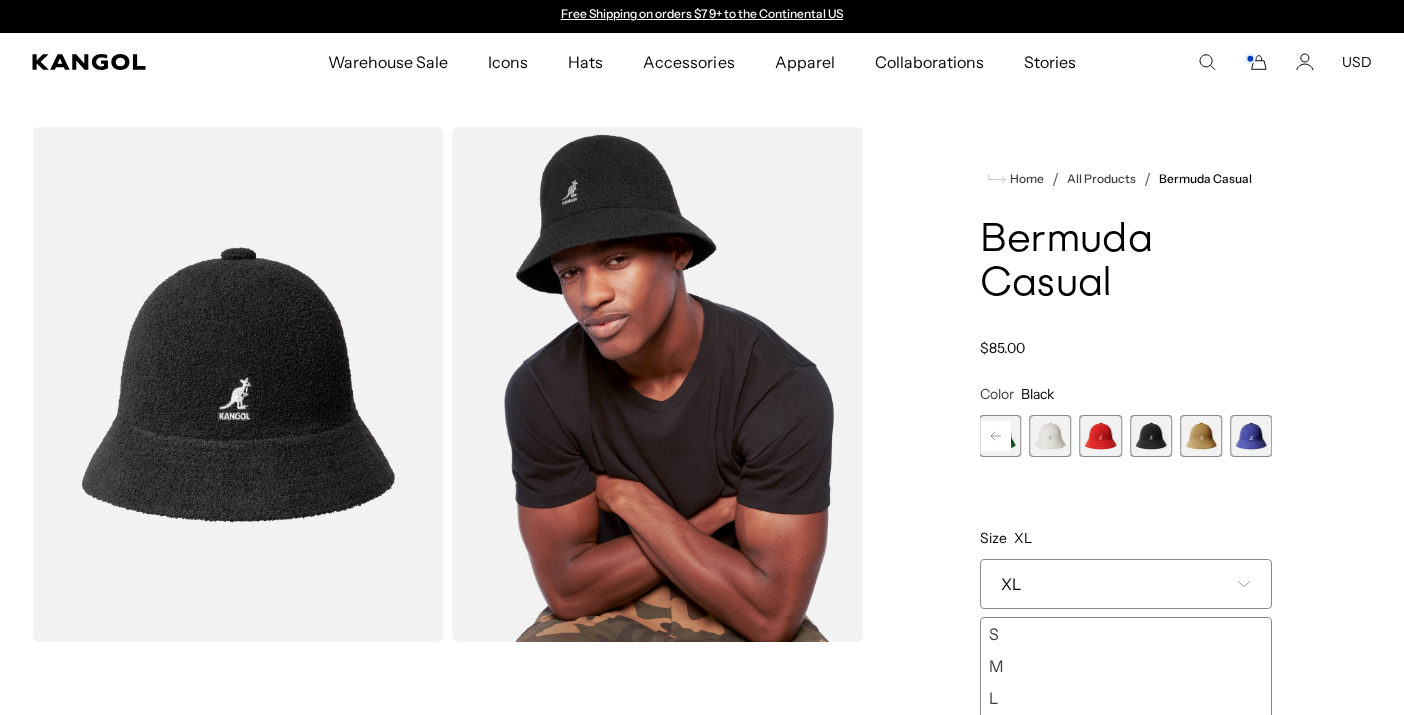 scroll, scrollTop: 0, scrollLeft: 0, axis: both 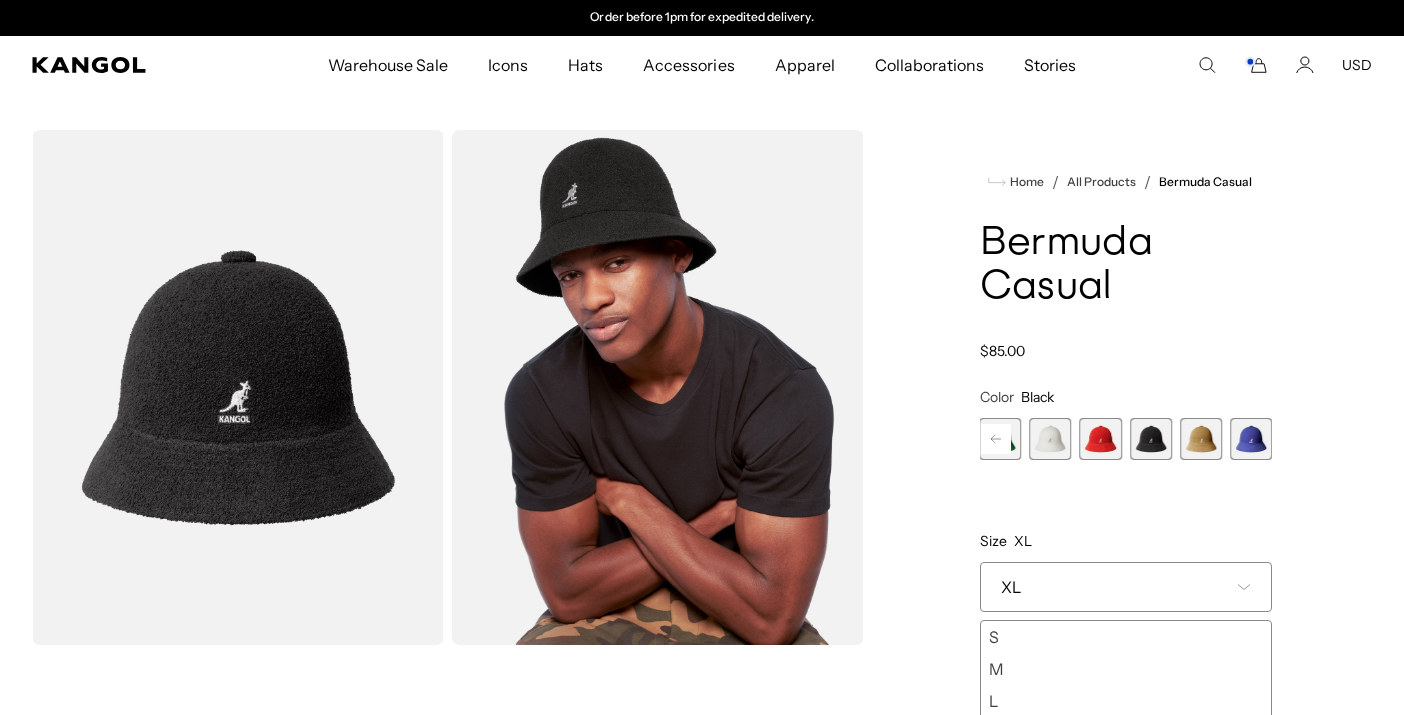 click 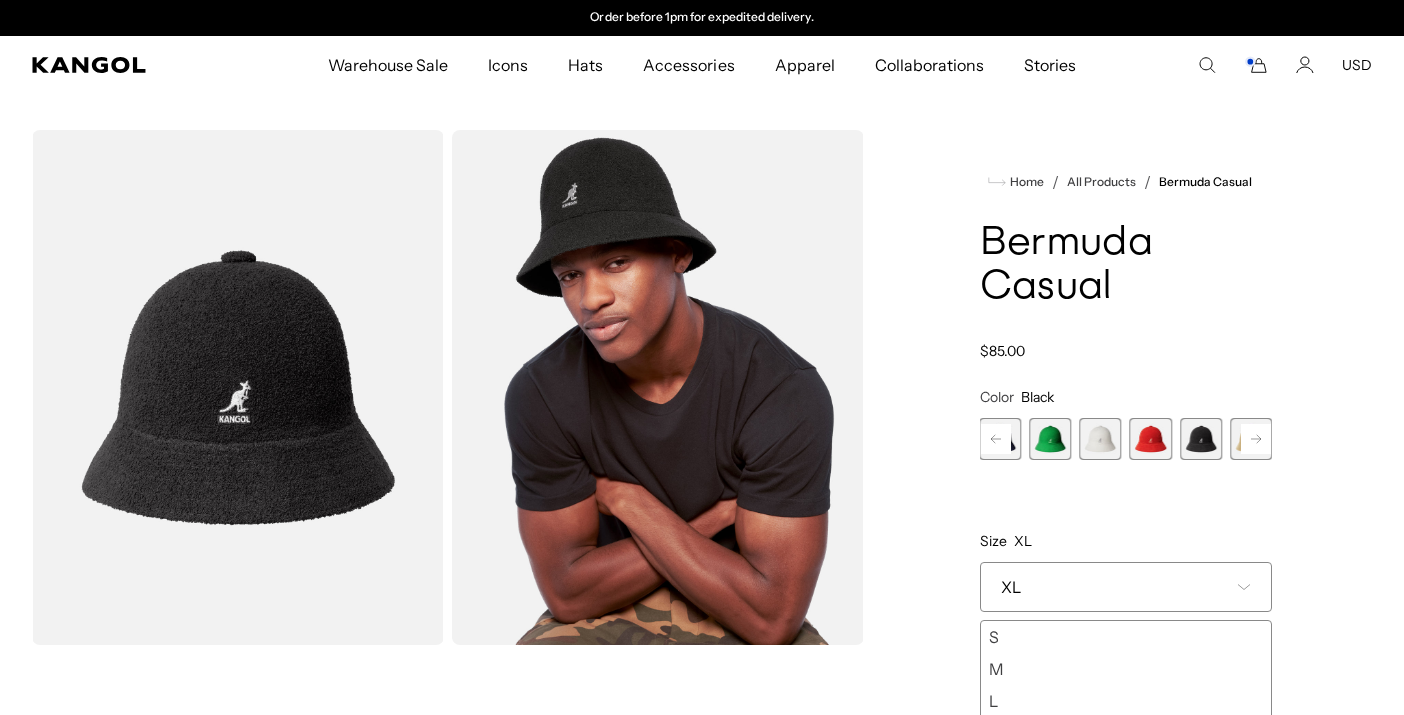 click 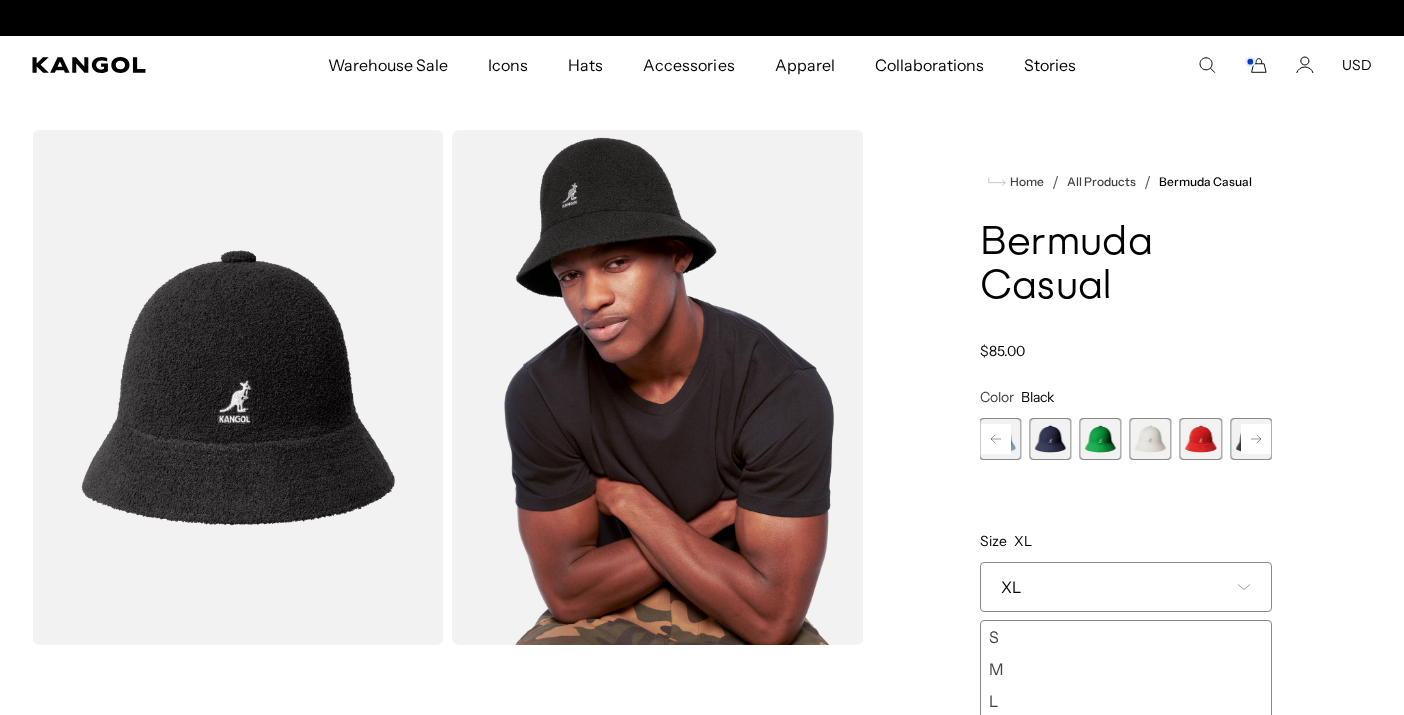 click 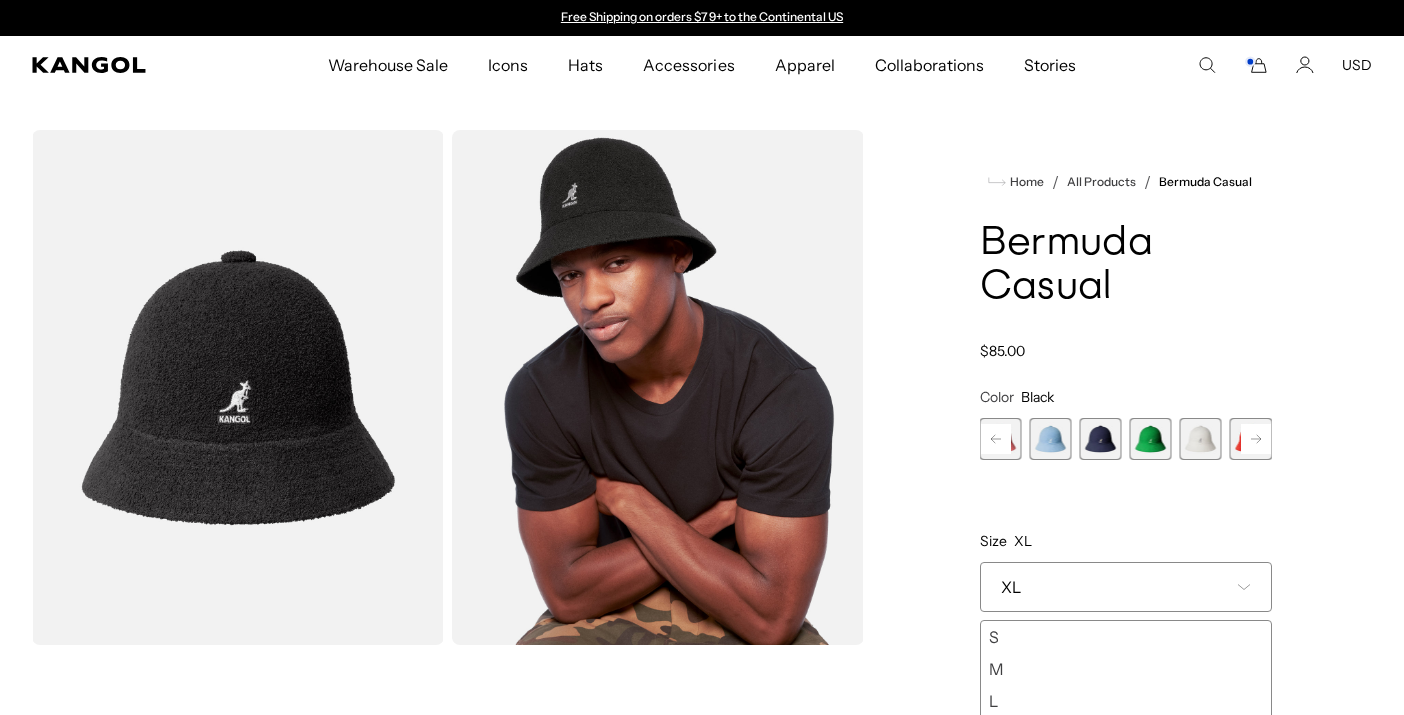 click 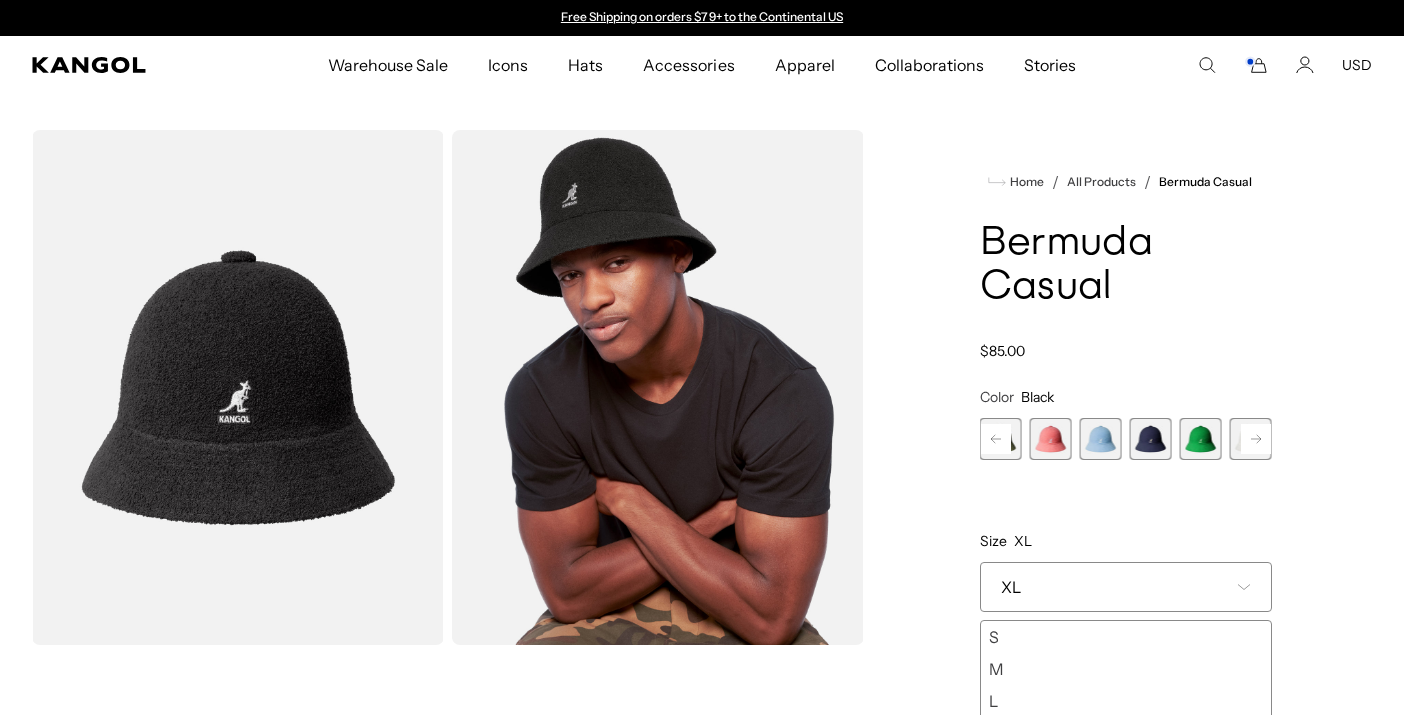 click at bounding box center [1051, 439] 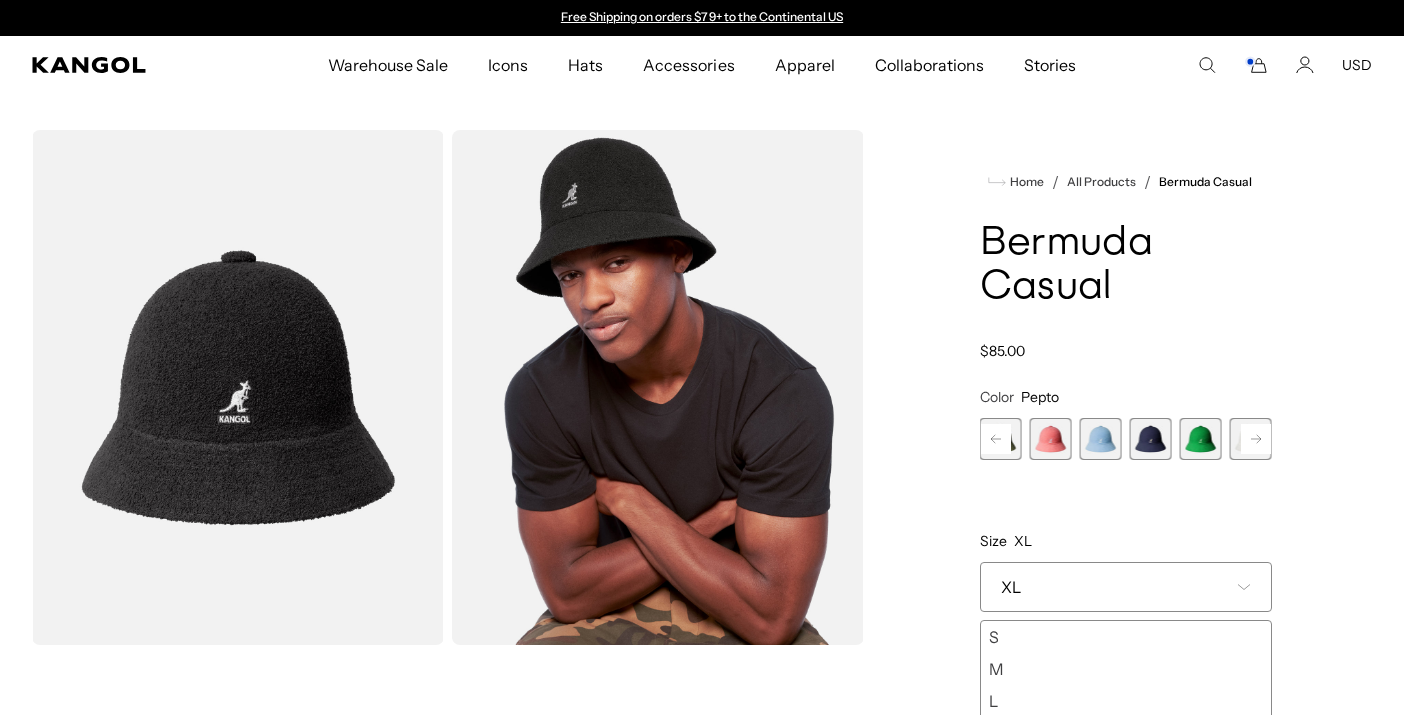 click at bounding box center (1051, 439) 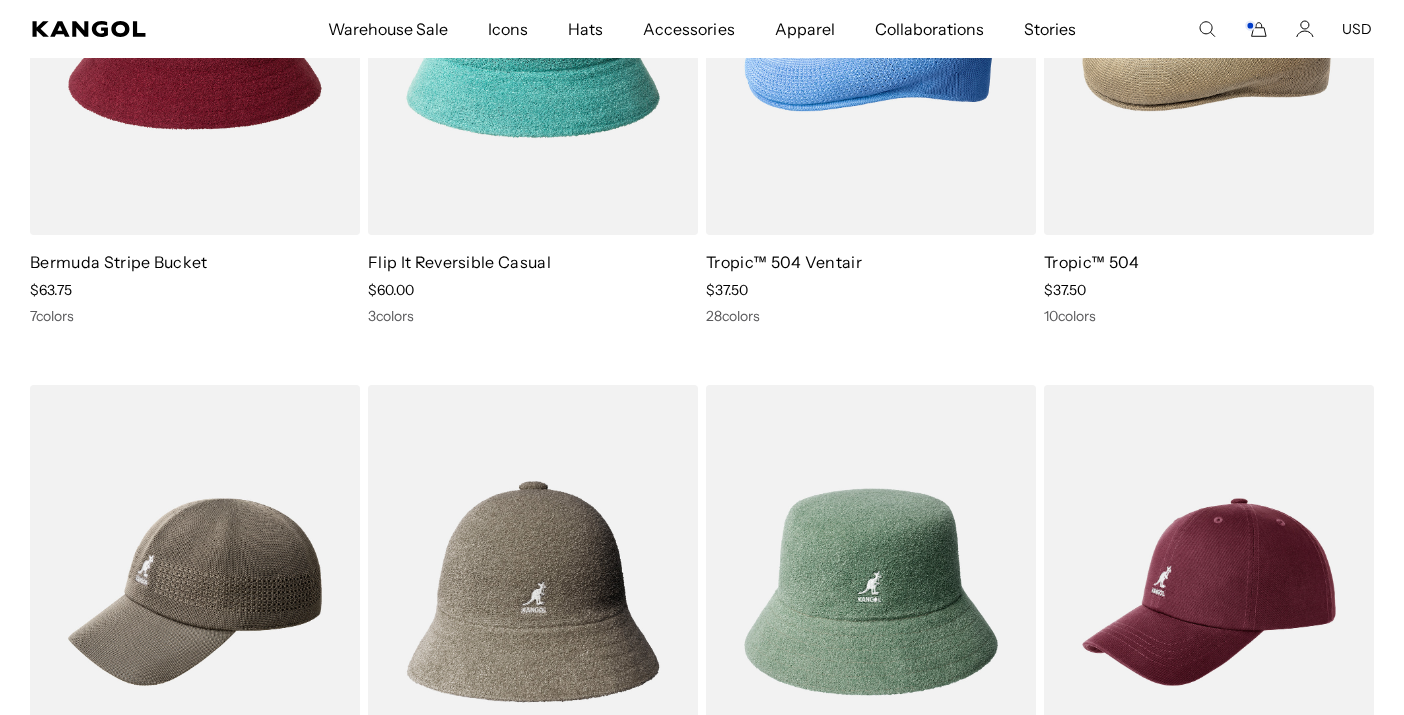 scroll, scrollTop: 964, scrollLeft: 0, axis: vertical 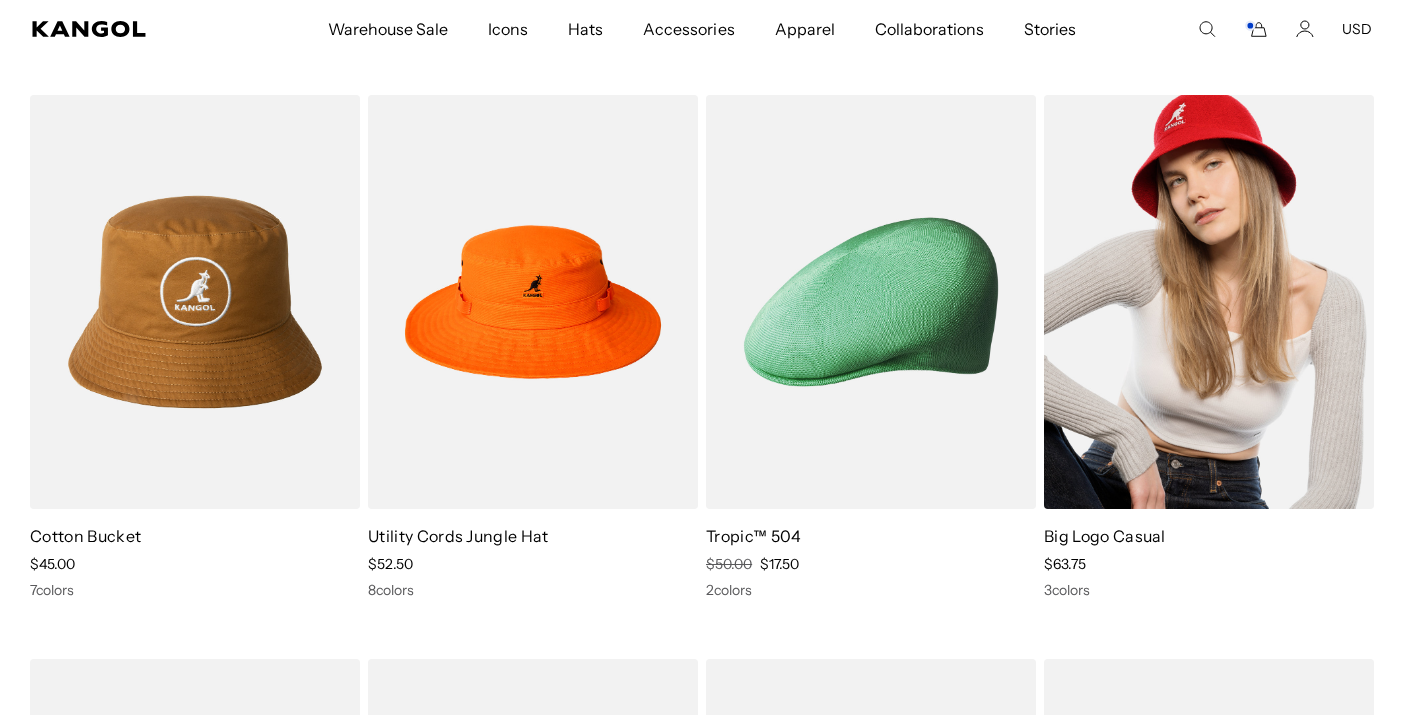 click at bounding box center [1209, 302] 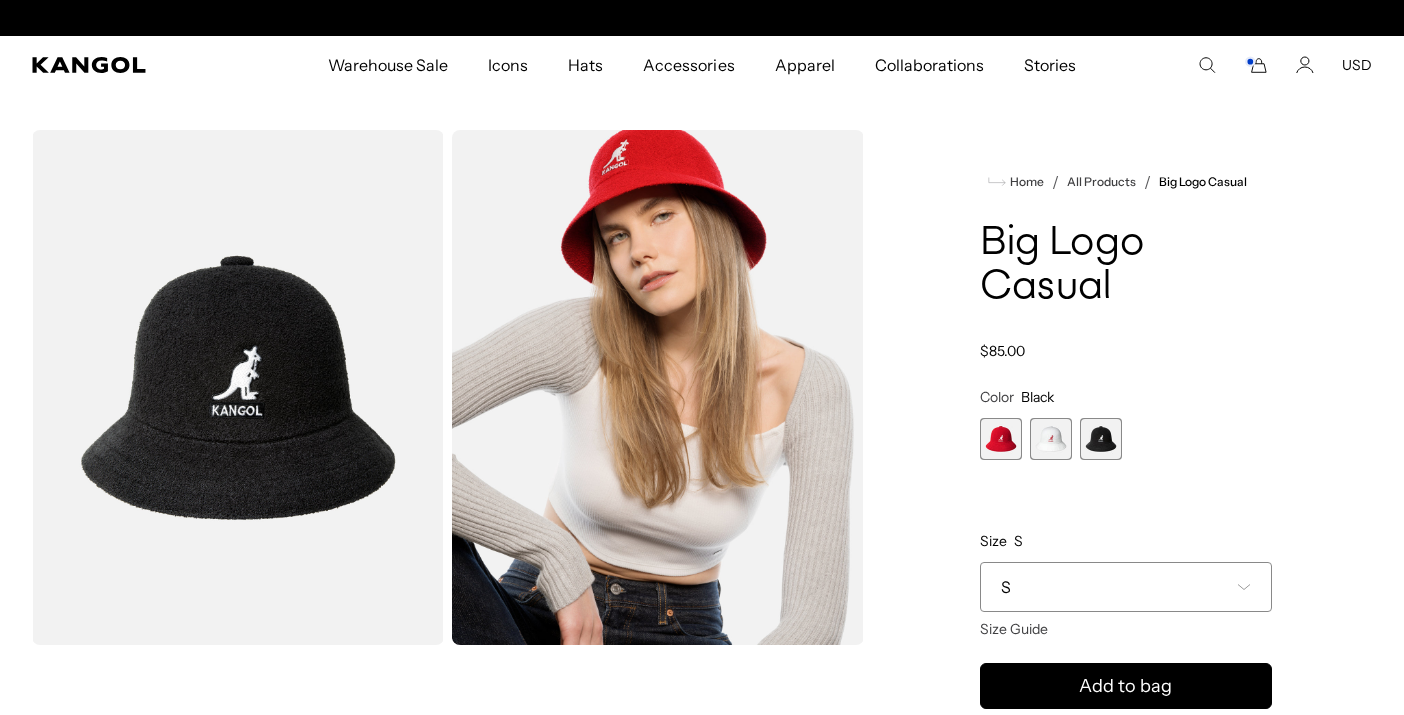 scroll, scrollTop: 0, scrollLeft: 0, axis: both 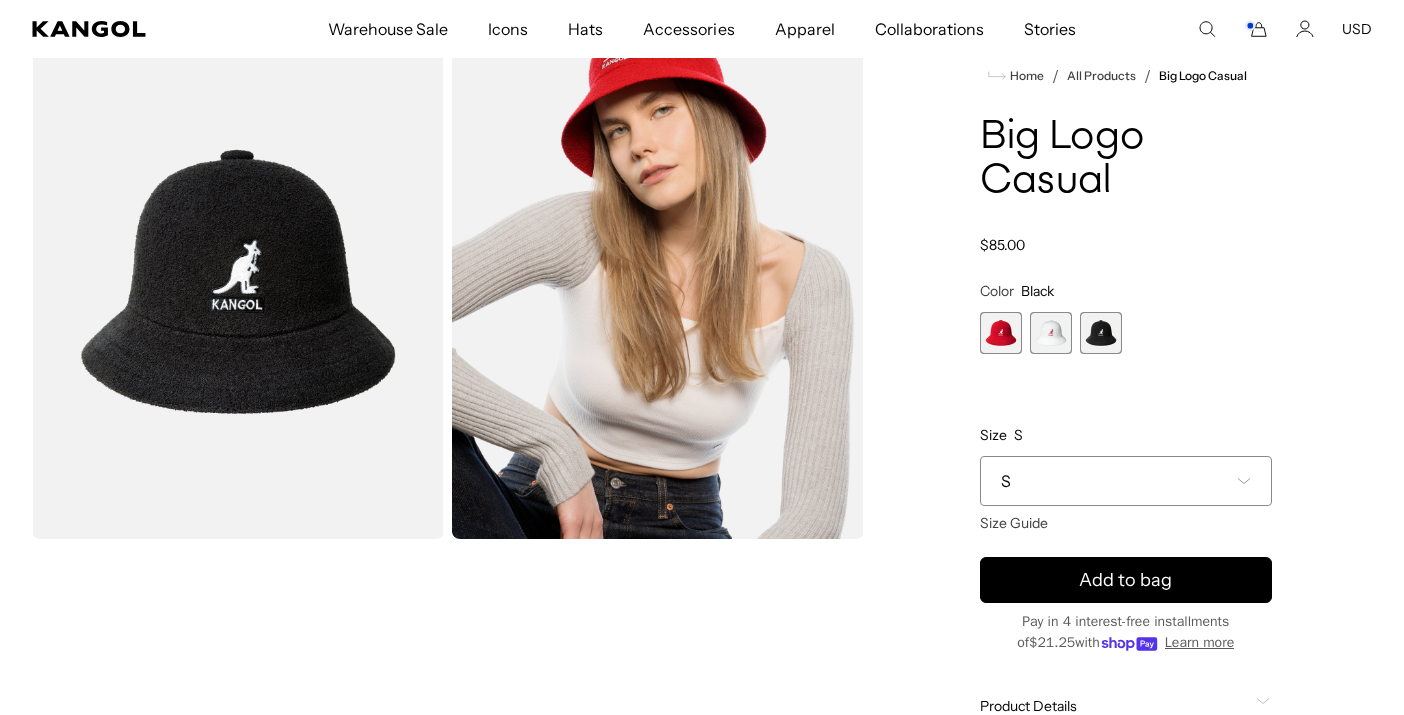 click 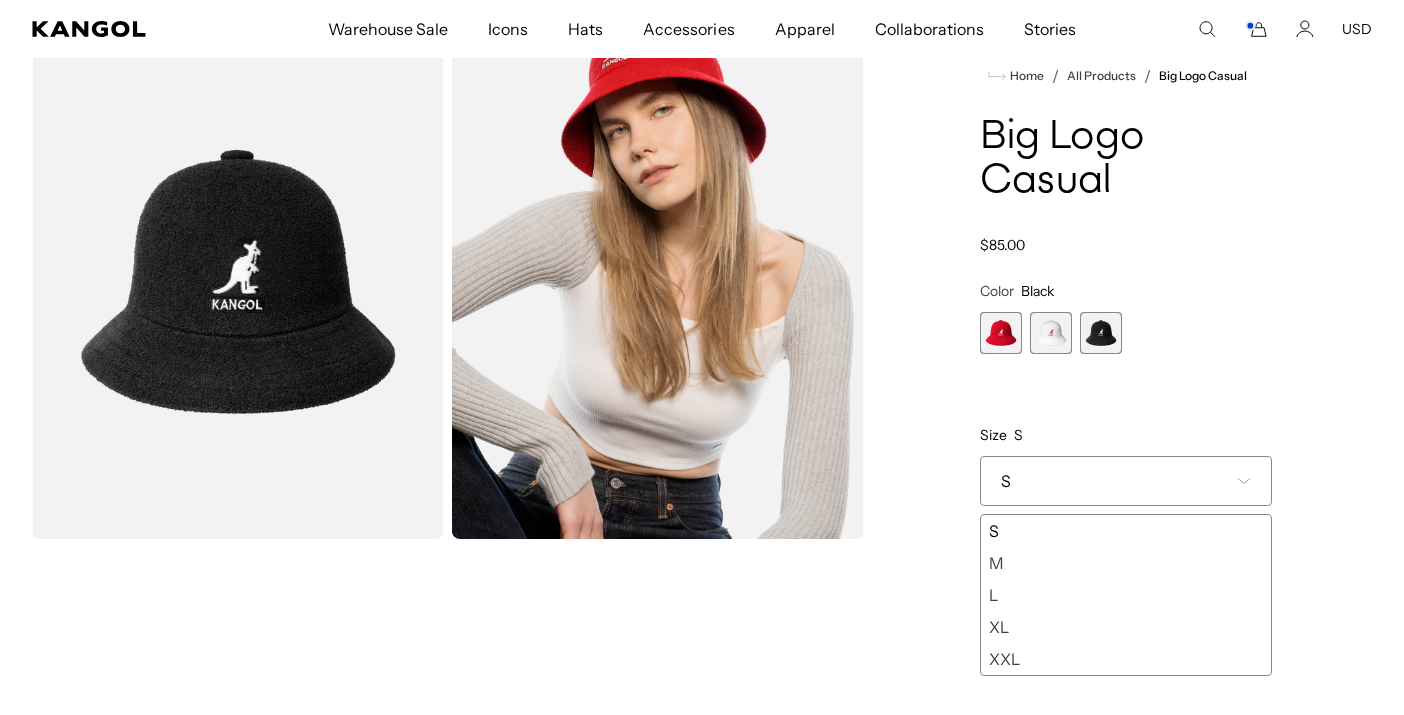 scroll, scrollTop: 0, scrollLeft: 412, axis: horizontal 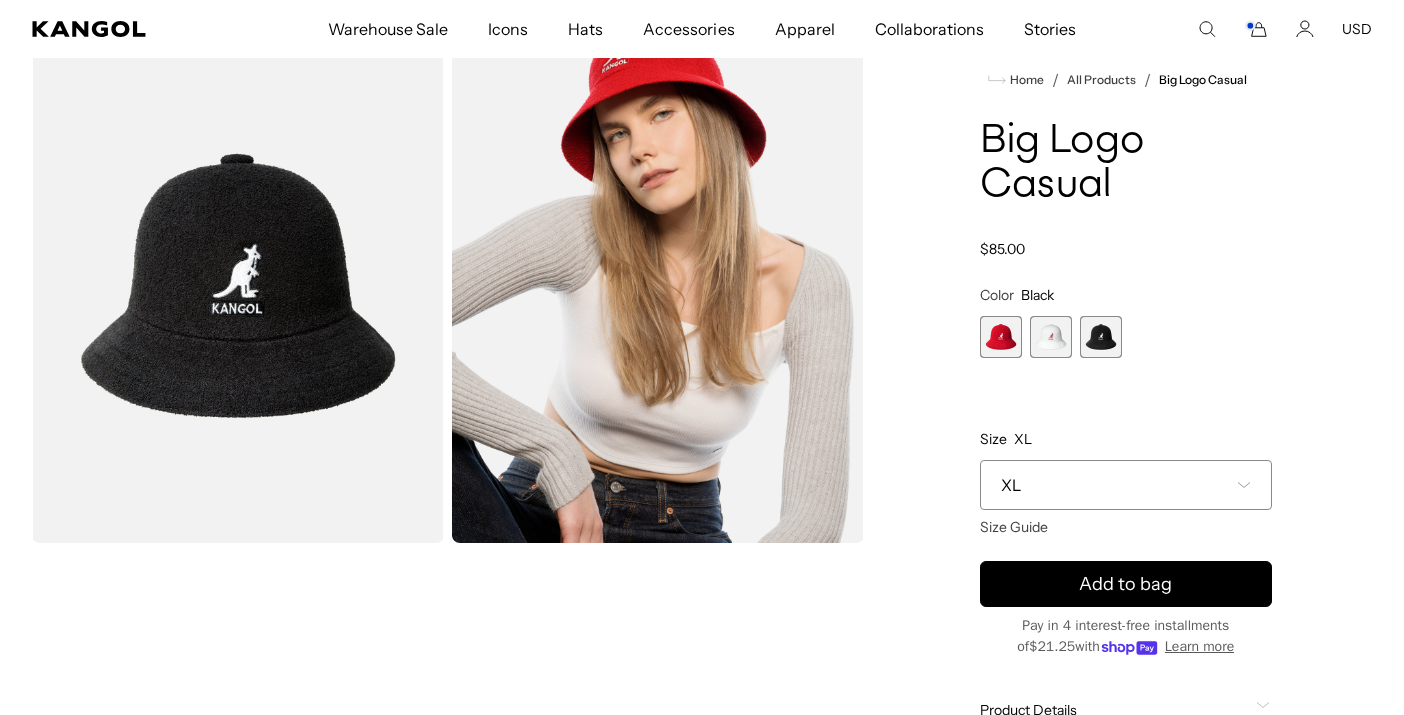 click at bounding box center [1001, 337] 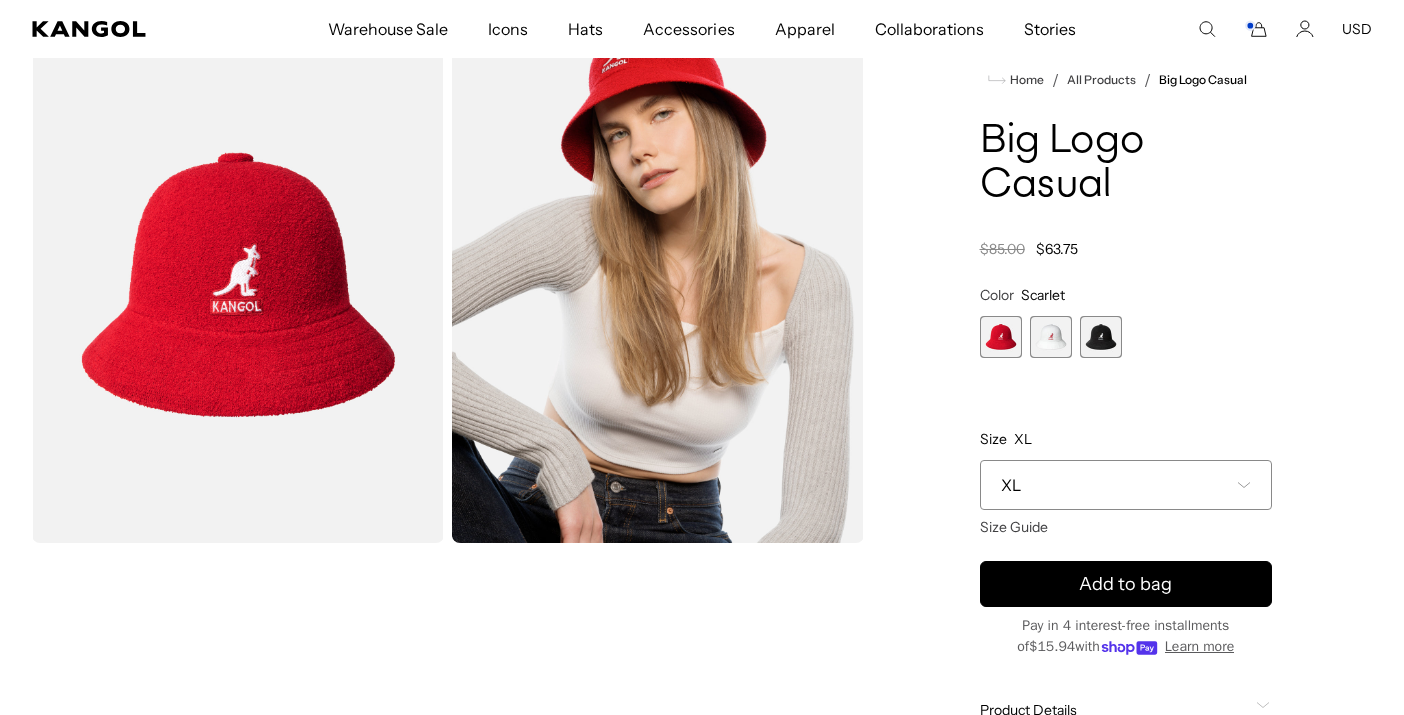 scroll, scrollTop: 0, scrollLeft: 0, axis: both 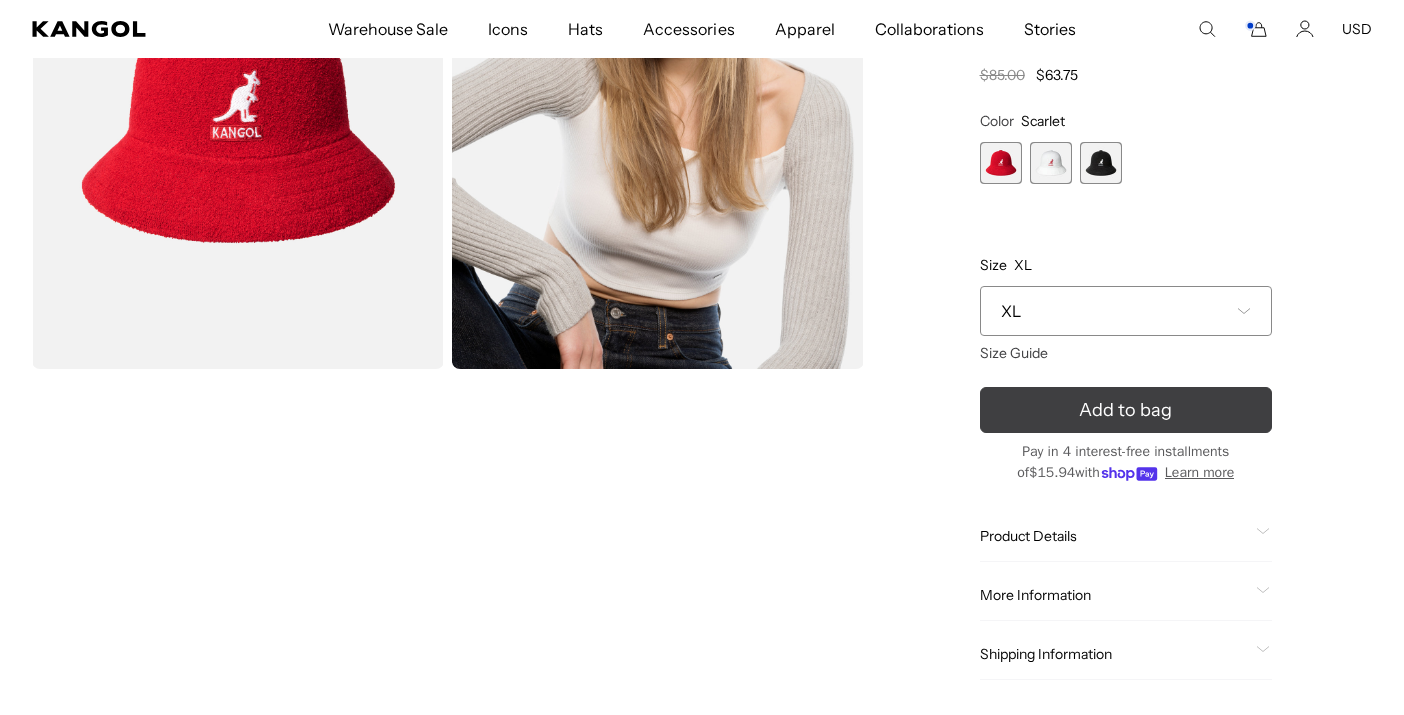 click 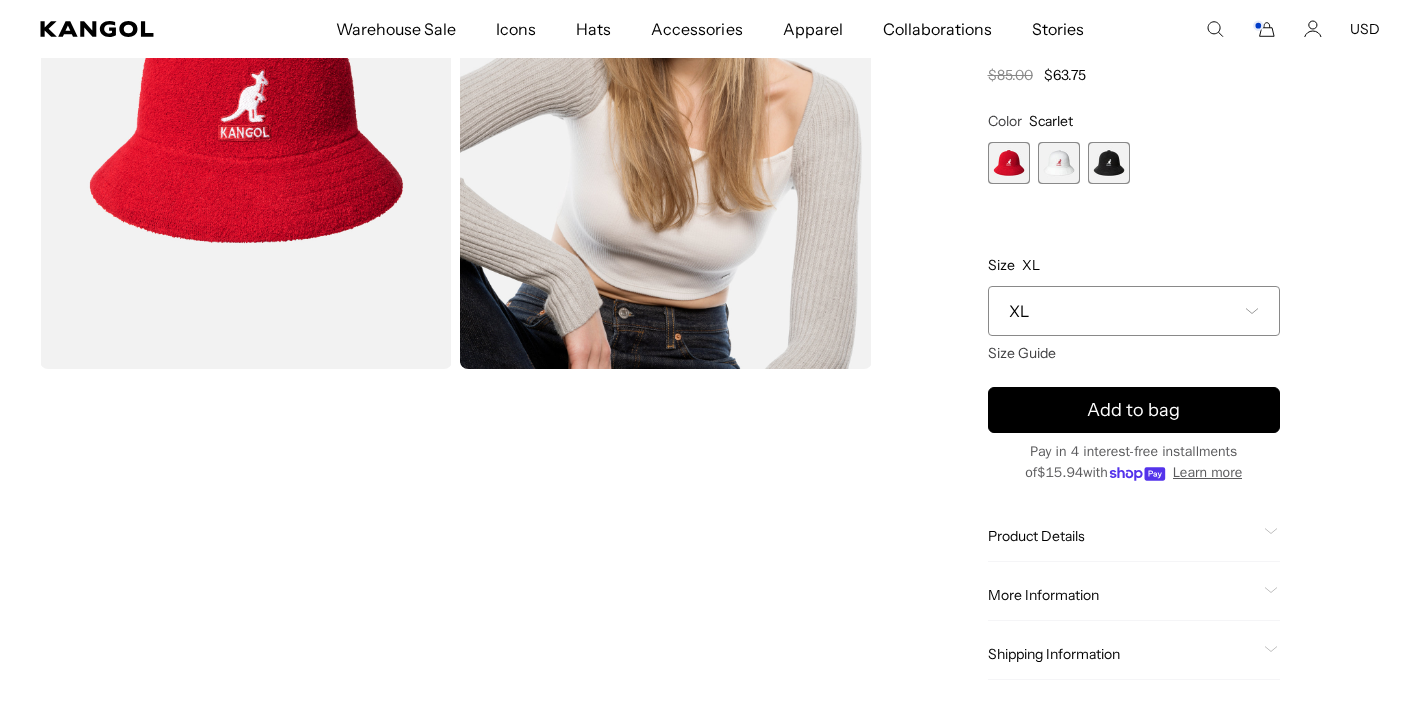 scroll, scrollTop: 0, scrollLeft: 412, axis: horizontal 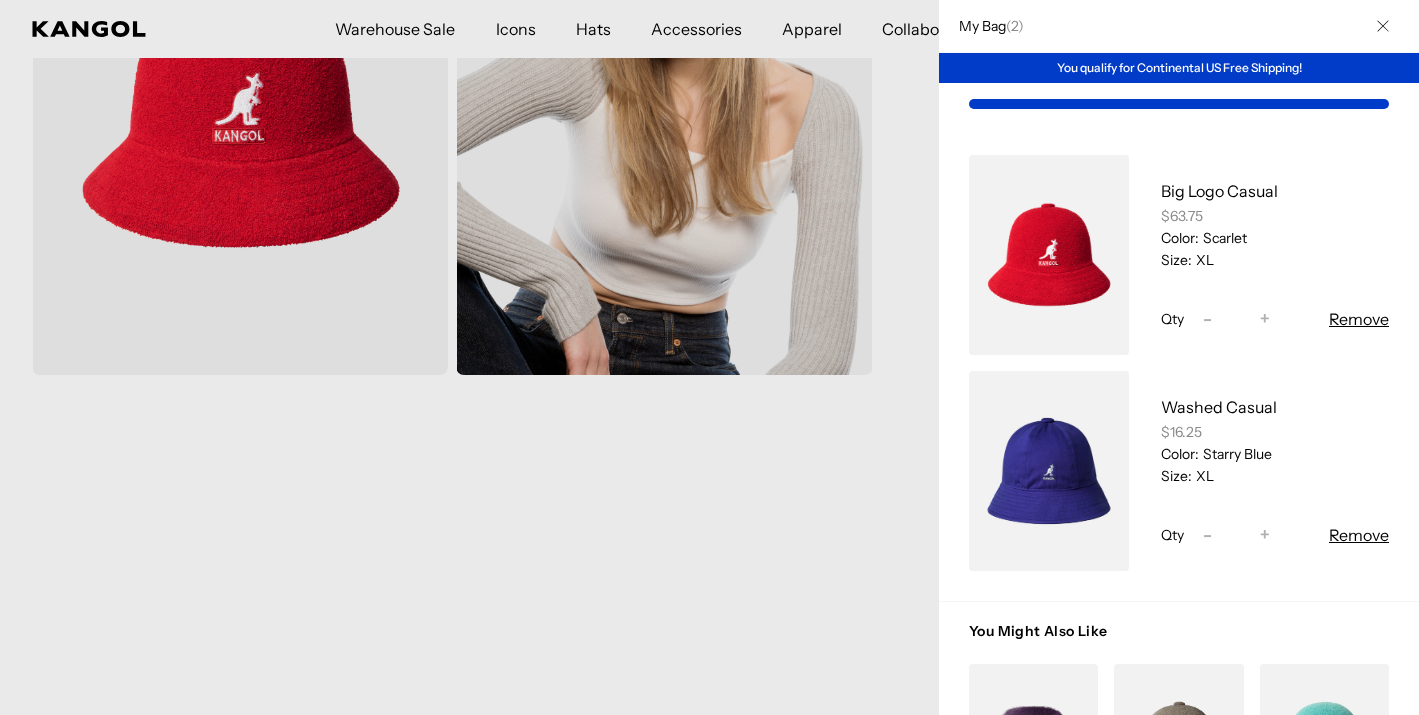 click at bounding box center (709, 357) 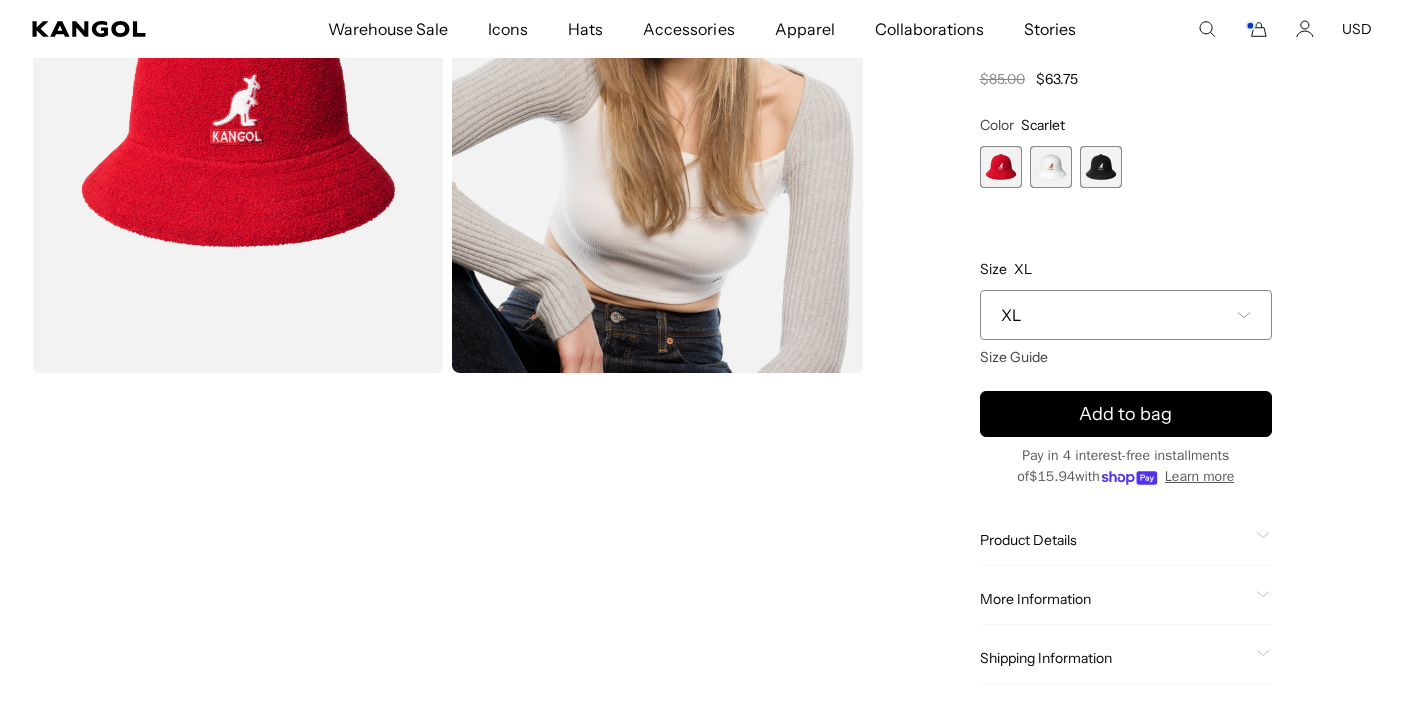 scroll 